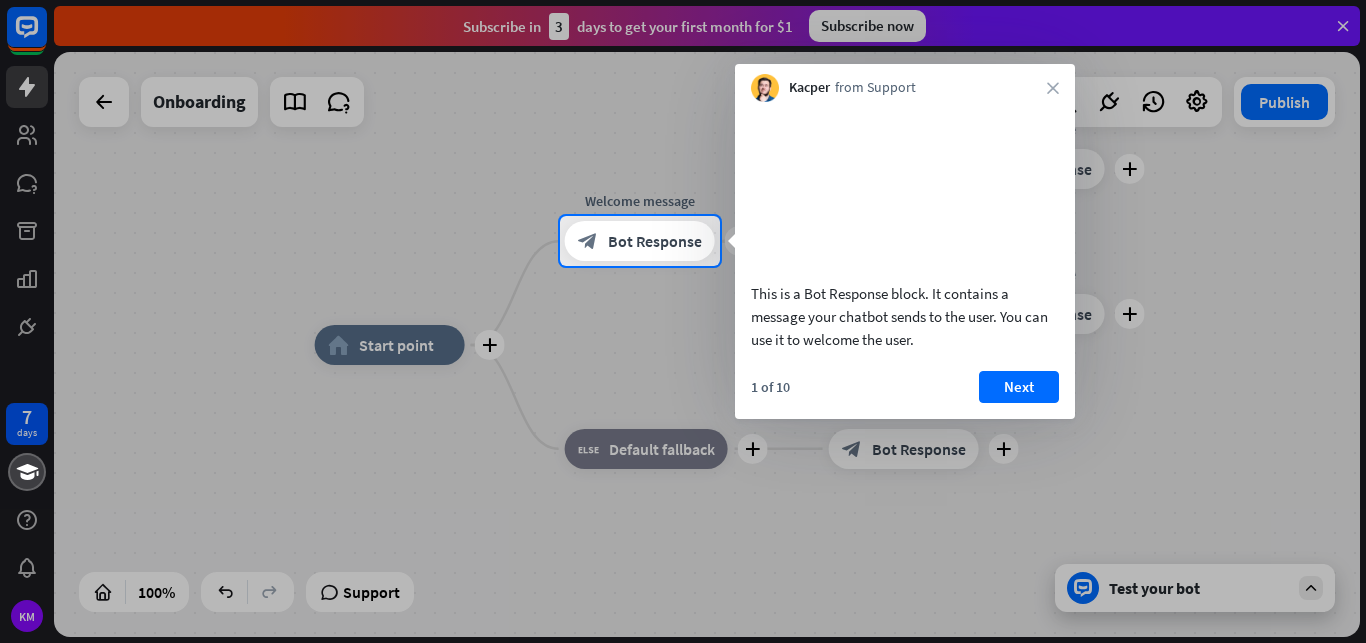 scroll, scrollTop: 0, scrollLeft: 0, axis: both 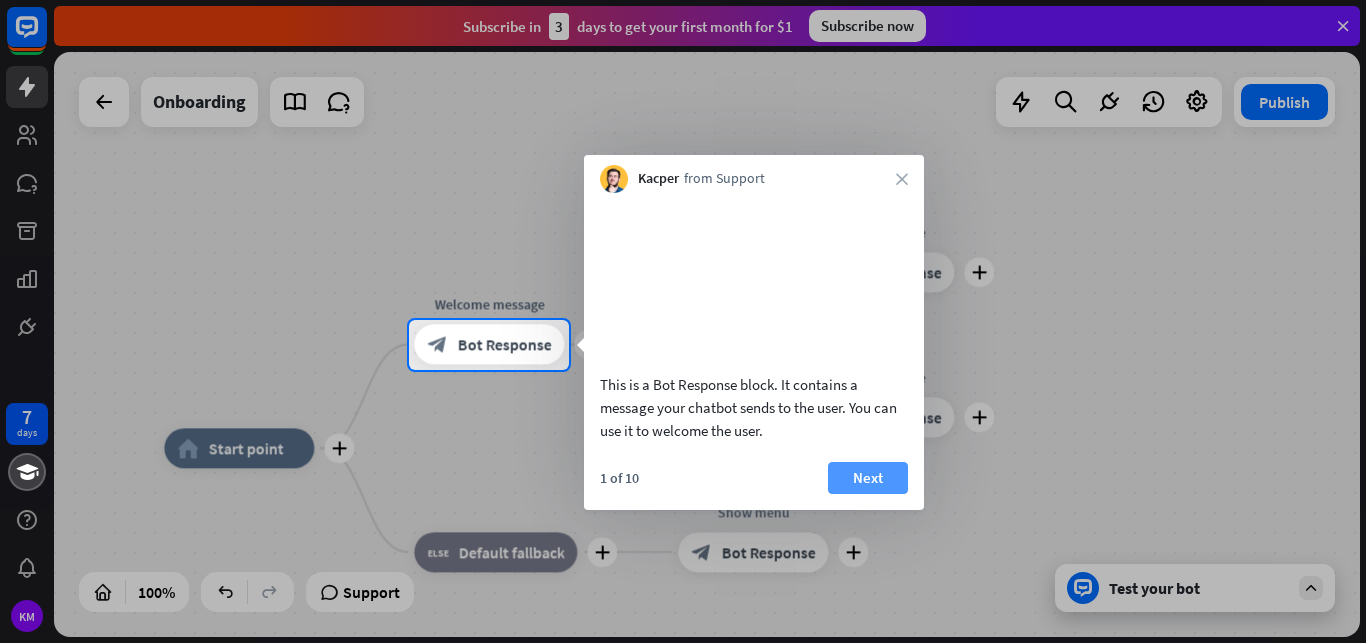 click on "Next" at bounding box center (868, 478) 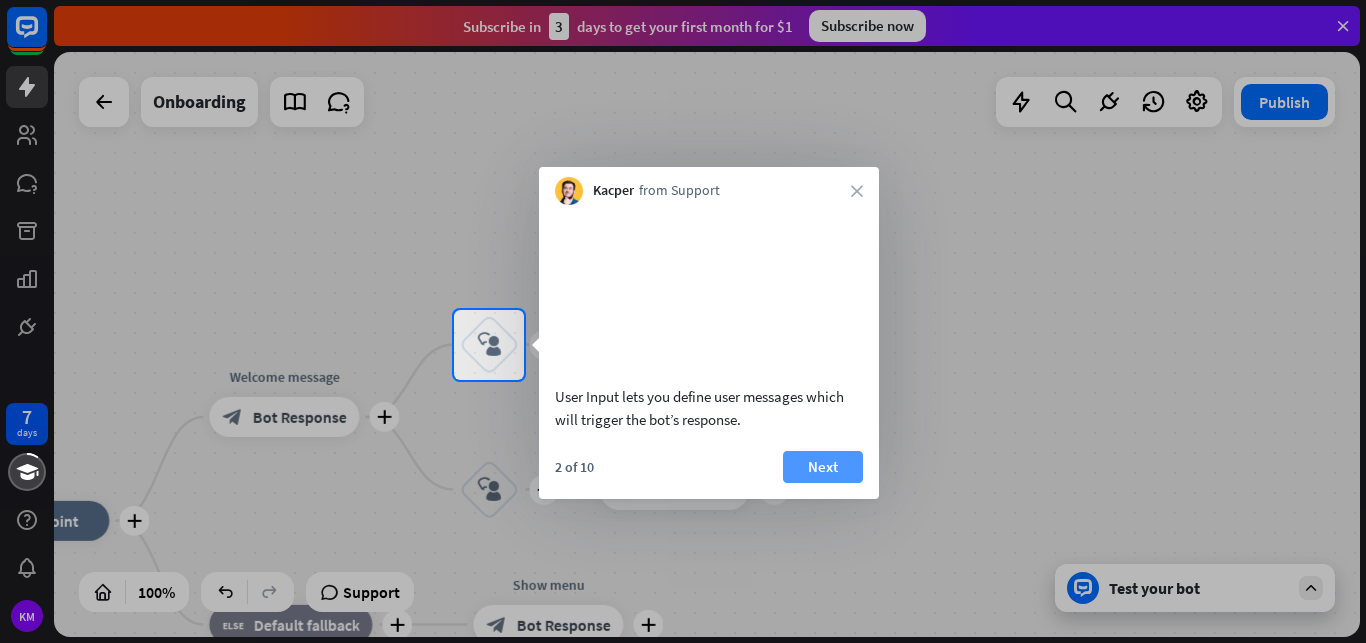 click on "Next" at bounding box center (823, 467) 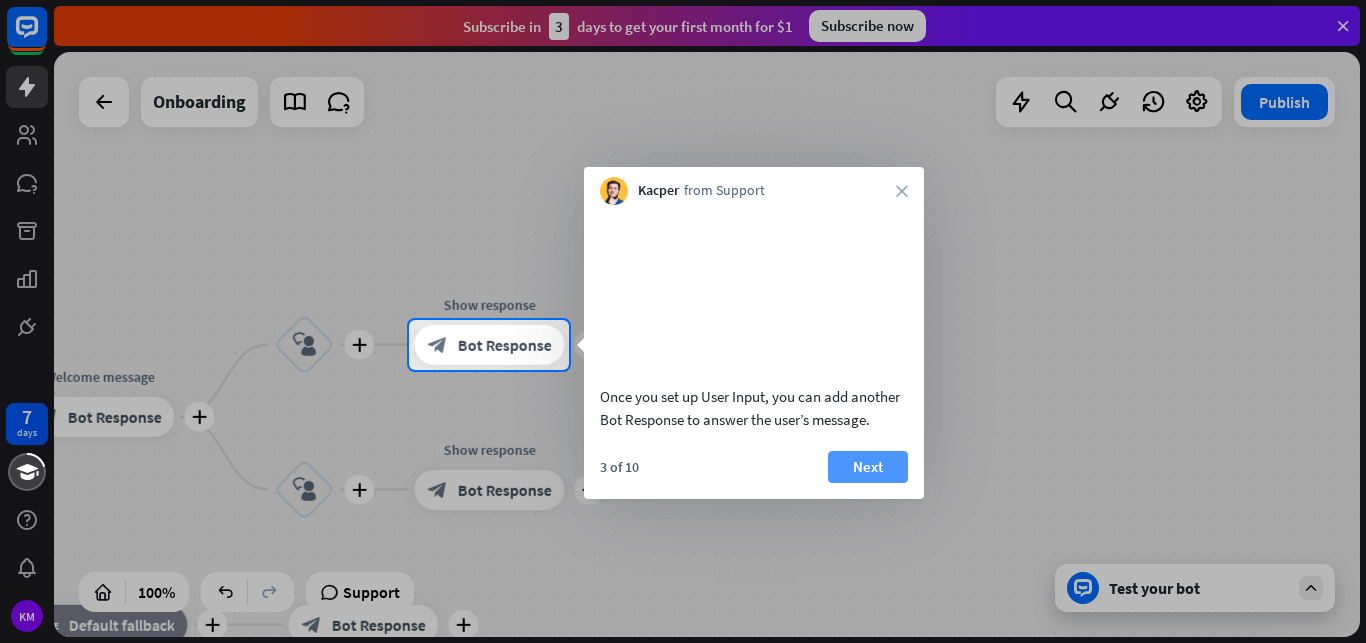 click on "Next" at bounding box center [868, 467] 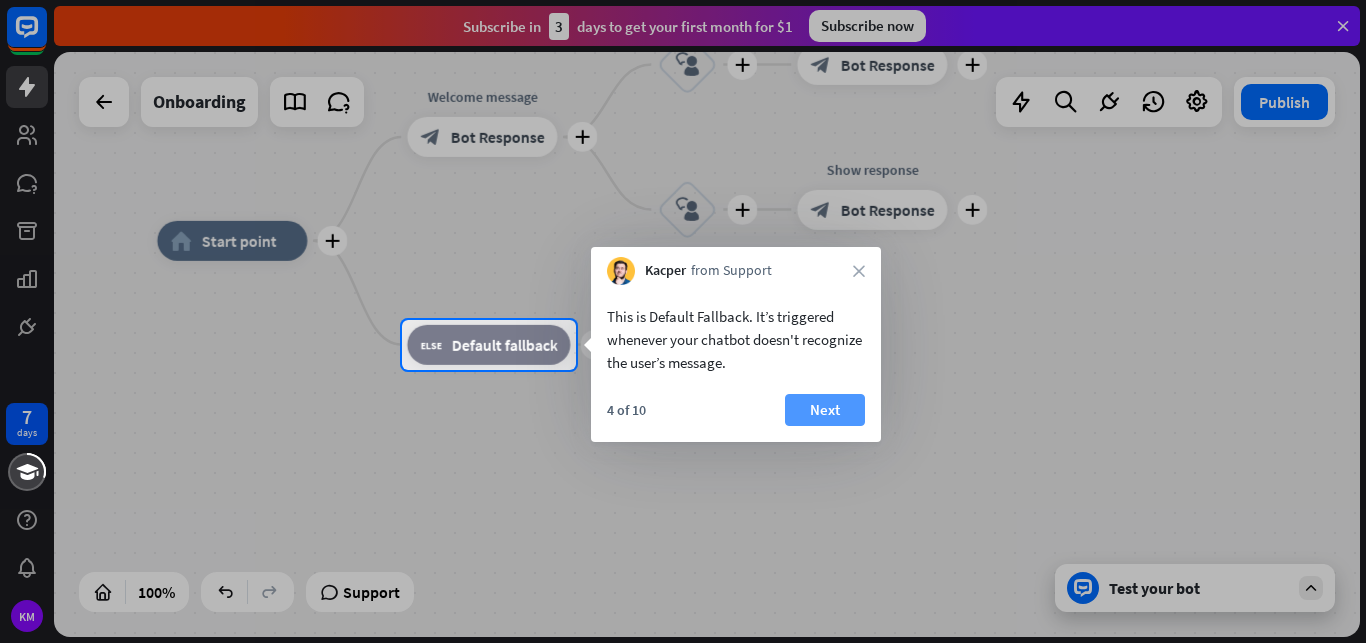 click on "Next" at bounding box center [825, 410] 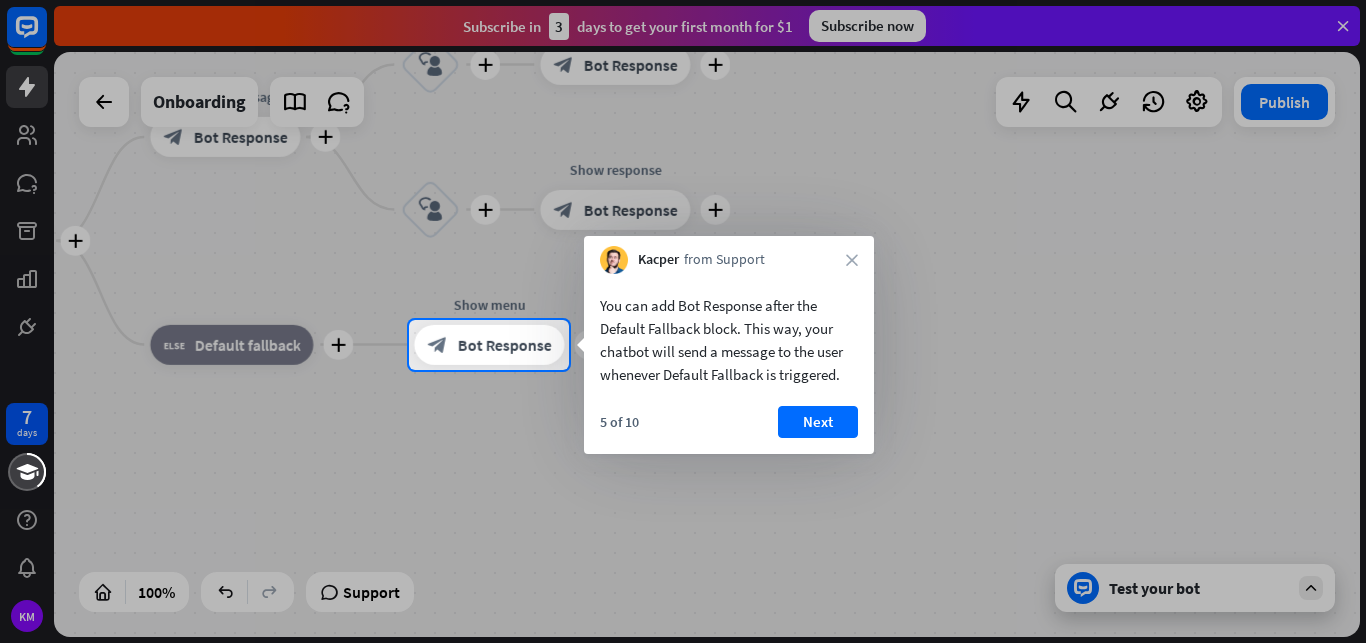 click on "5 of 10
Next" at bounding box center (729, 430) 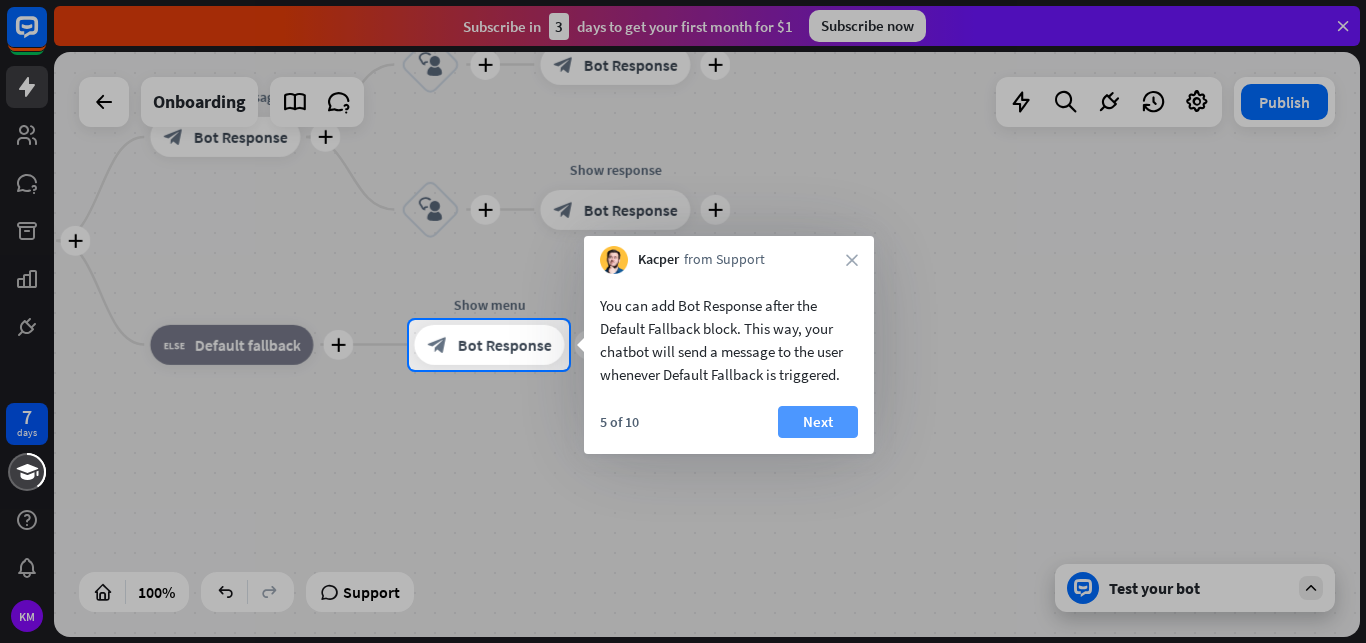 click on "Next" at bounding box center [818, 422] 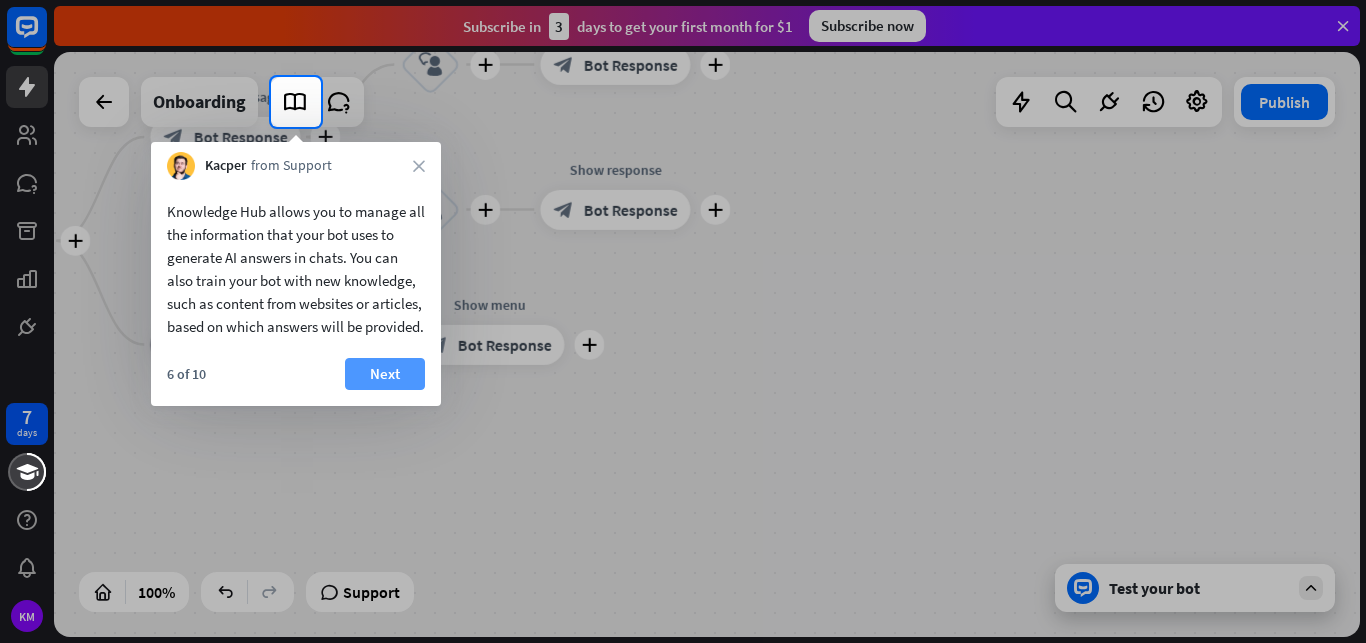 click on "Next" at bounding box center (385, 374) 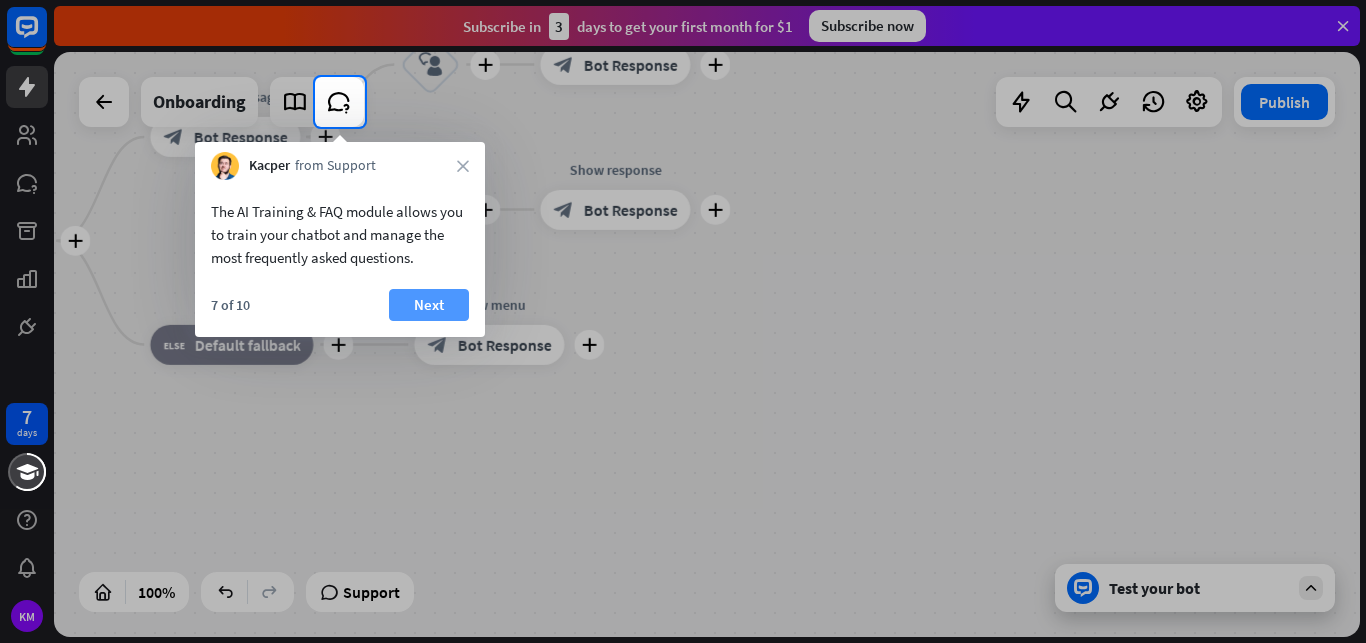 click on "Next" at bounding box center [429, 305] 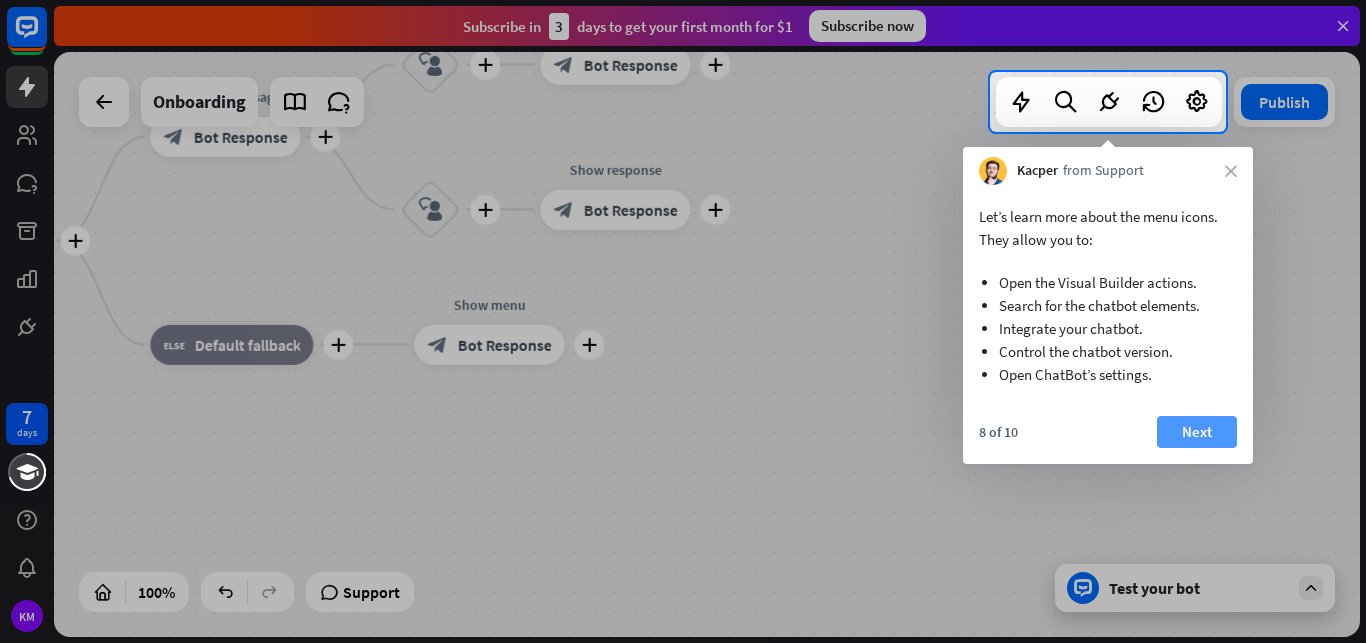 click on "Next" at bounding box center (1197, 432) 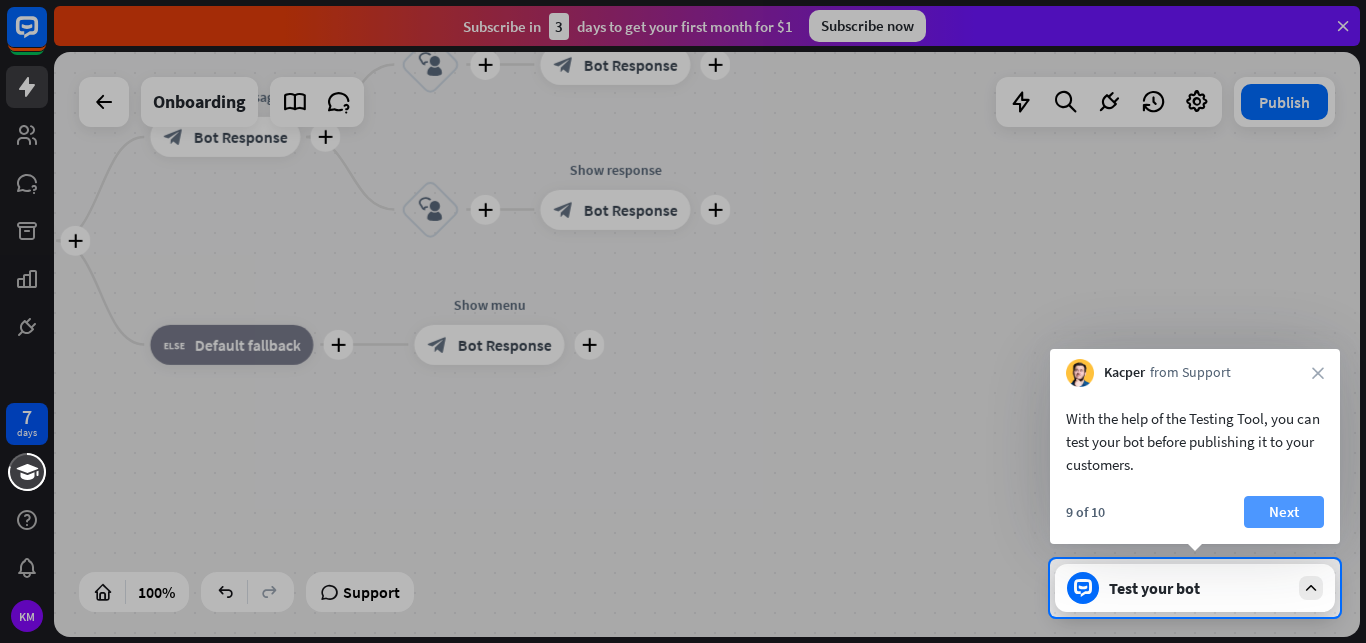 click on "Next" at bounding box center [1284, 512] 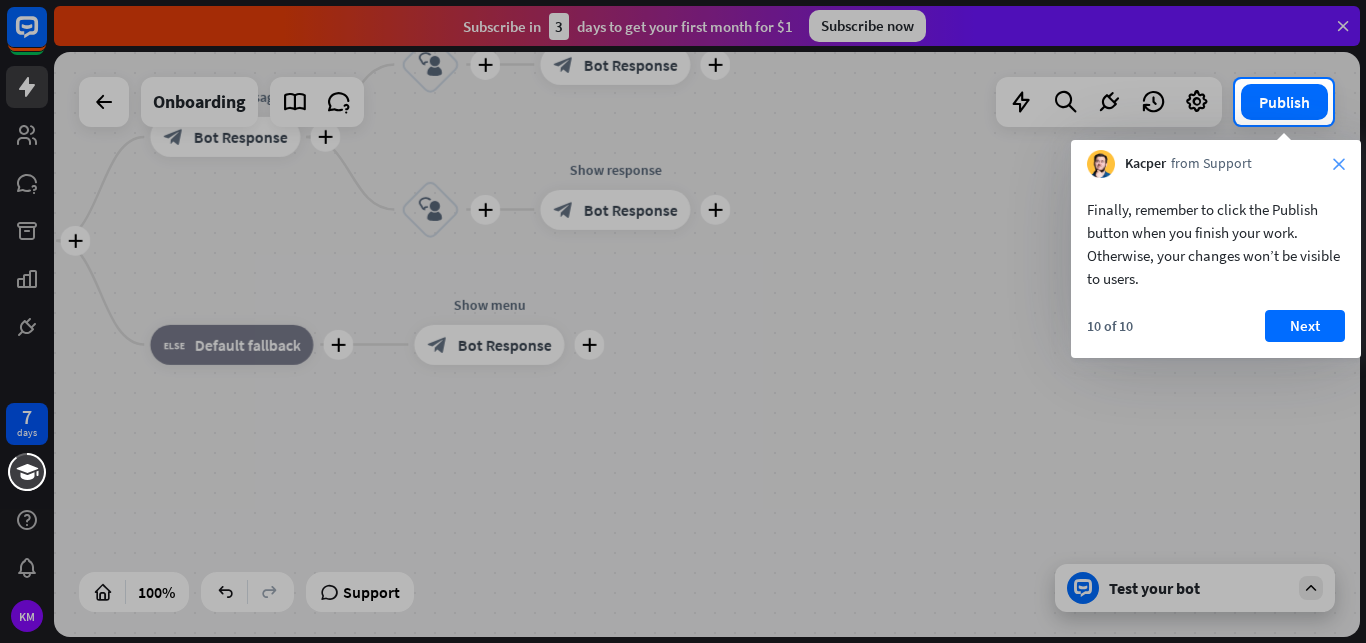 click on "close" at bounding box center (1339, 164) 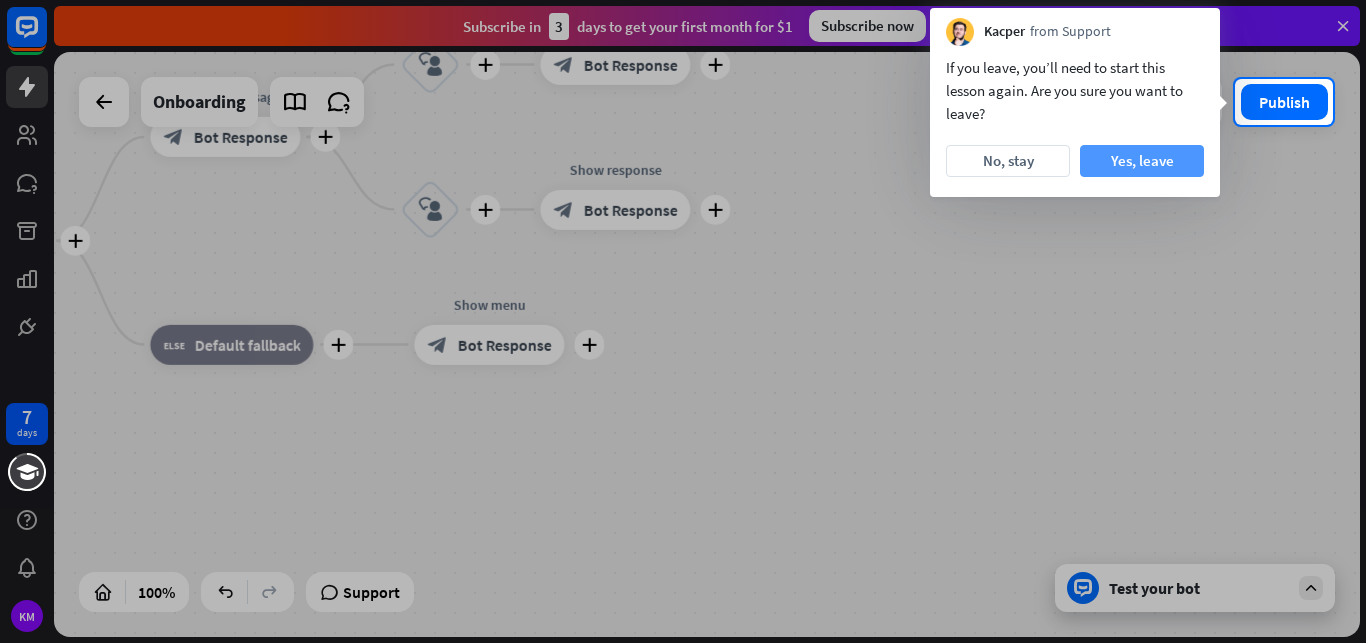 click on "Yes, leave" at bounding box center (1142, 161) 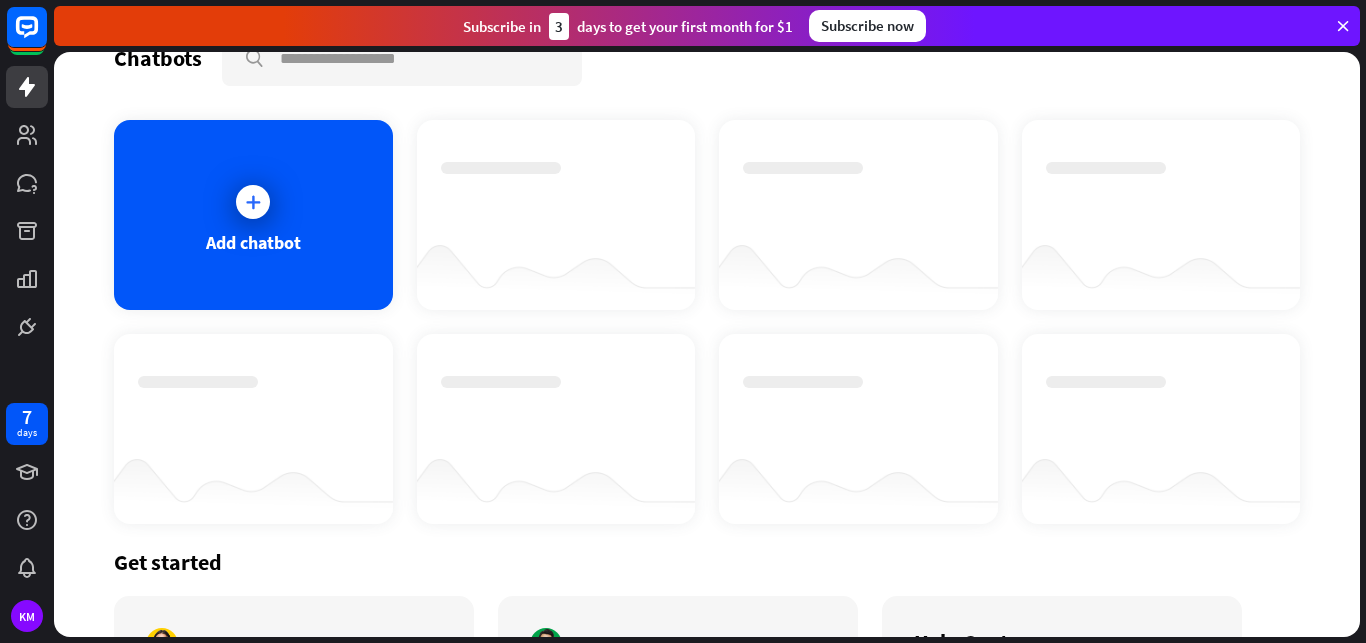 scroll, scrollTop: 0, scrollLeft: 0, axis: both 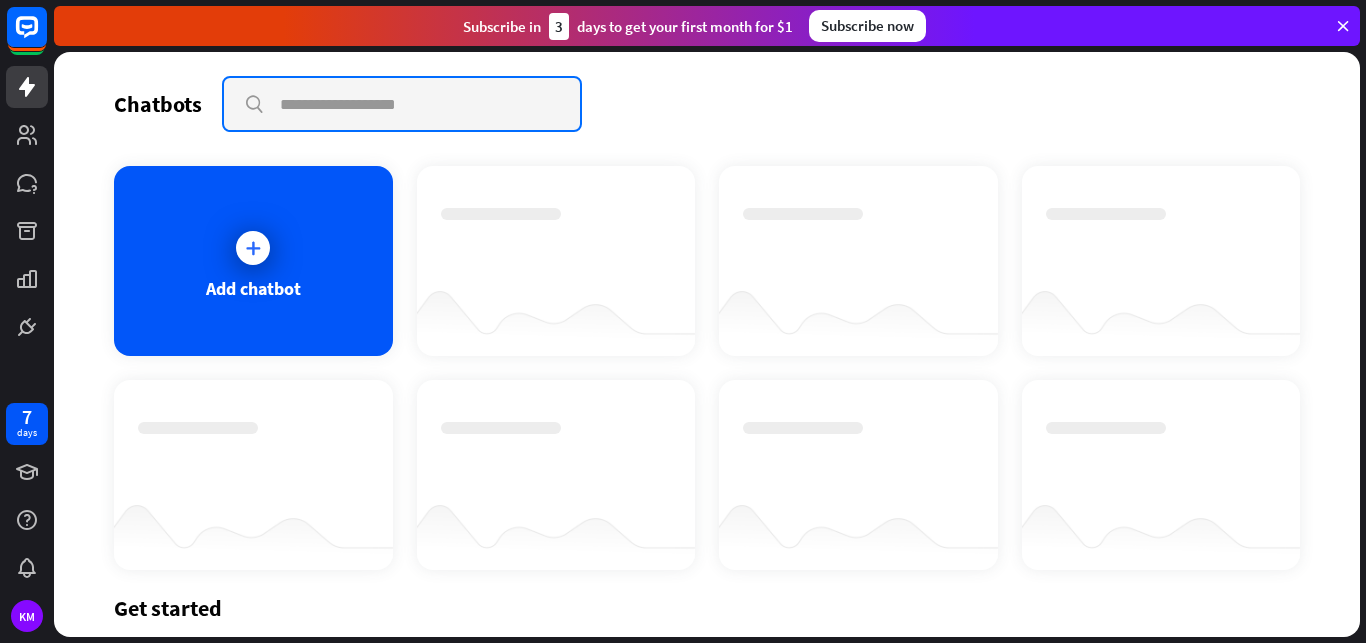 click at bounding box center (402, 104) 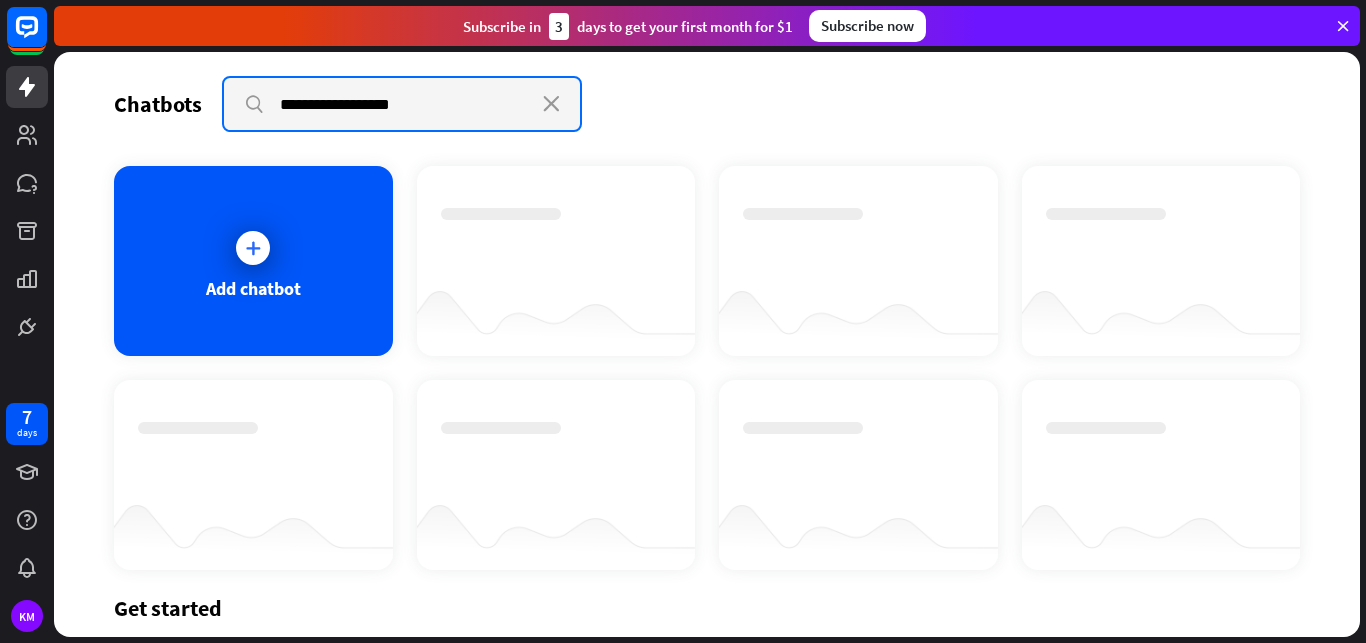 type on "**********" 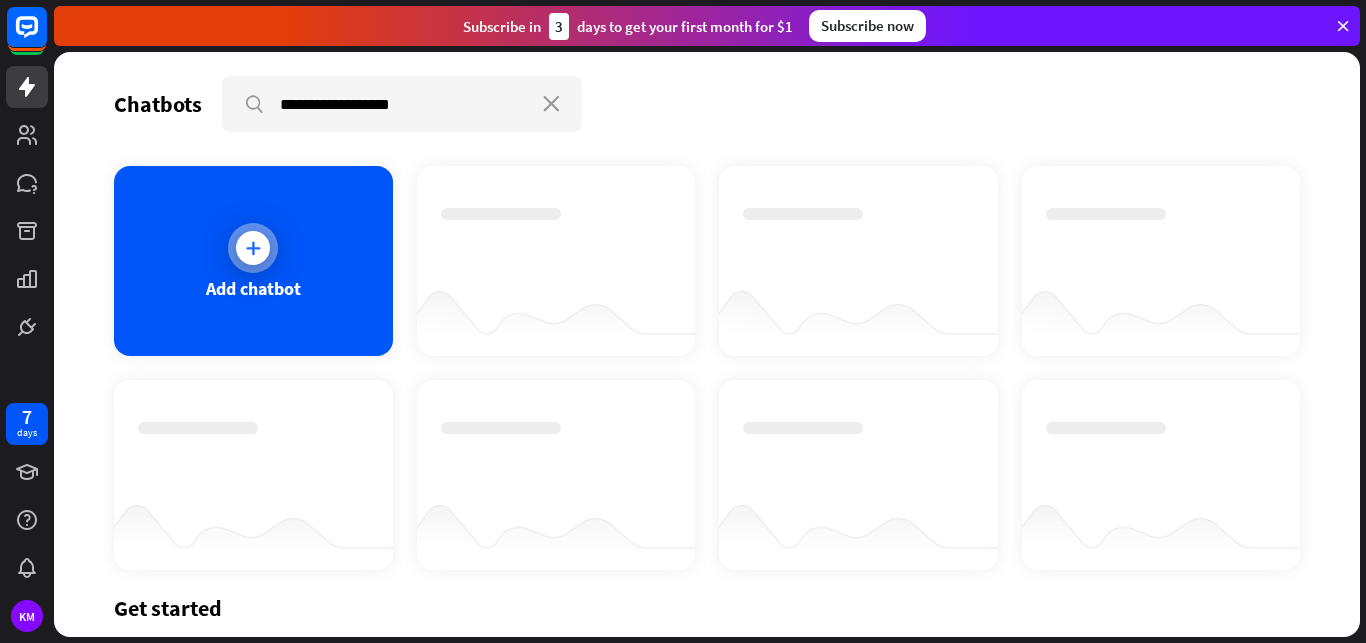 click at bounding box center (253, 248) 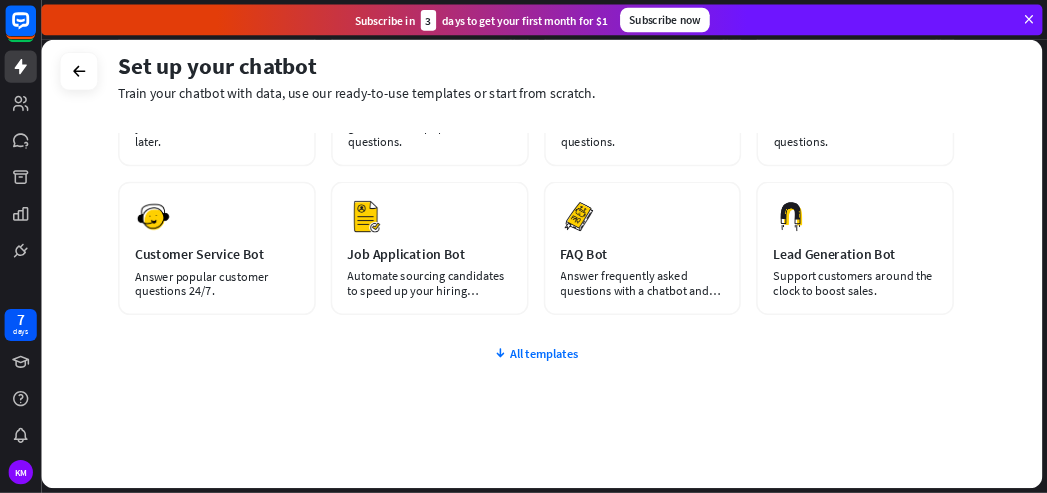 scroll, scrollTop: 114, scrollLeft: 0, axis: vertical 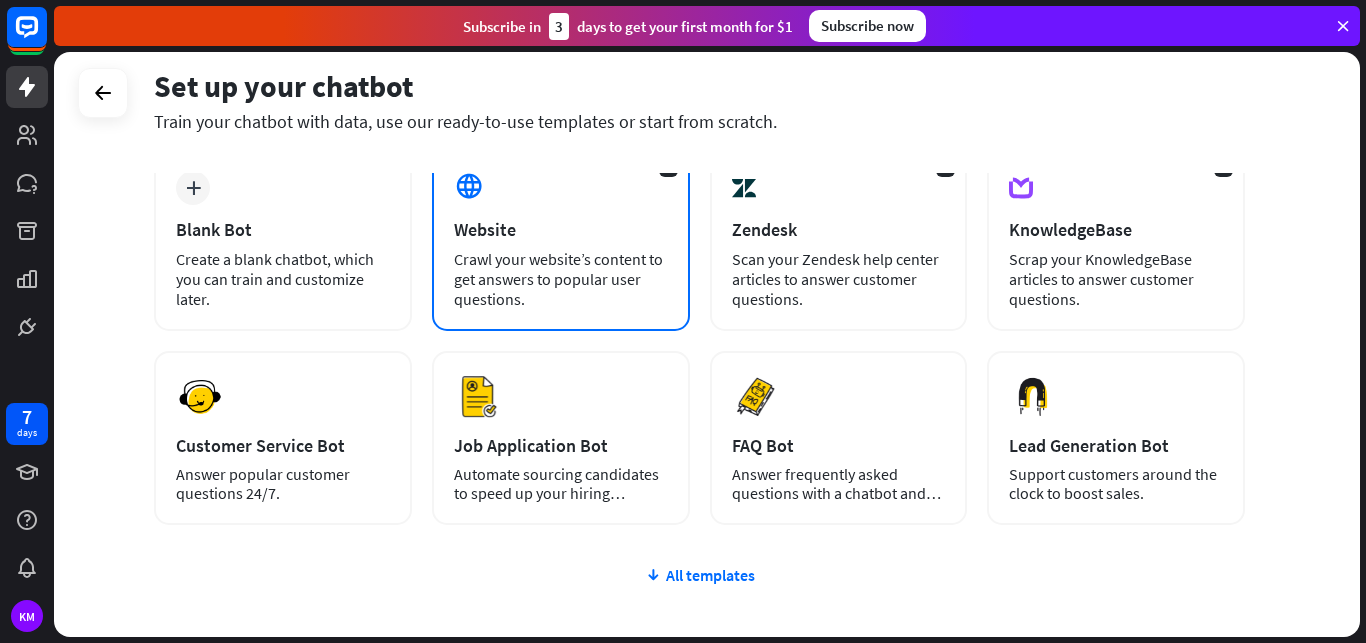 click on "AI     Website
Crawl your website’s content to get answers to
popular user questions." at bounding box center (561, 240) 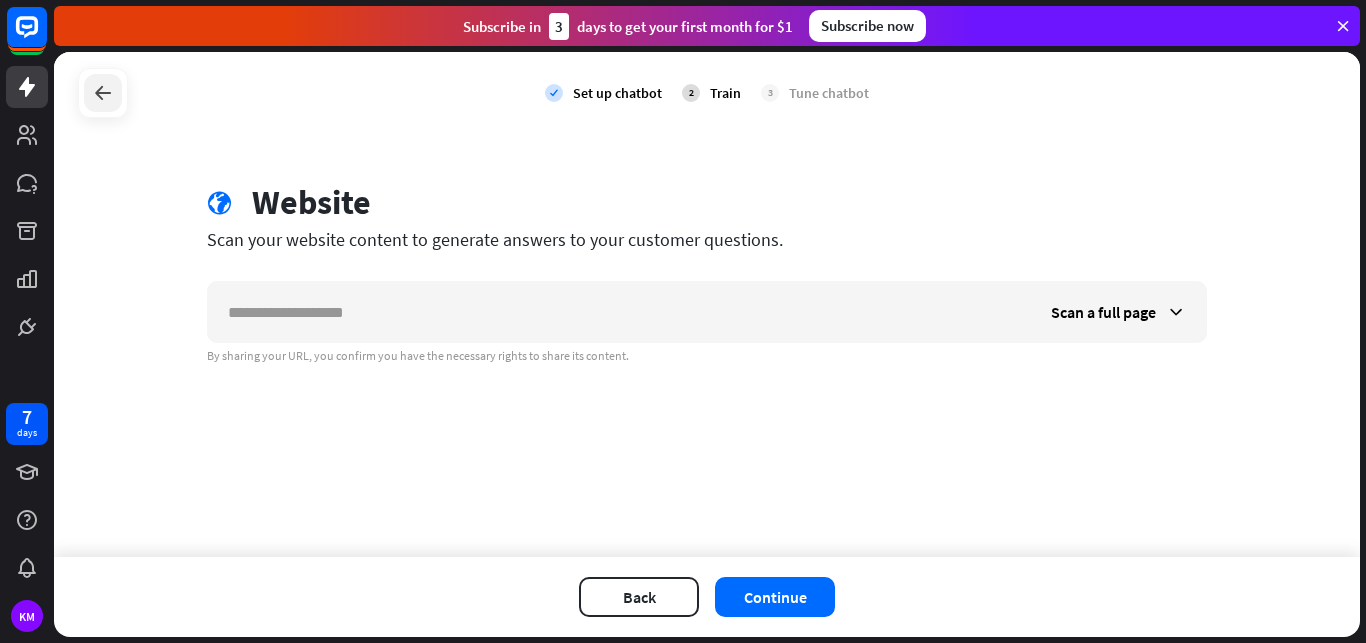 click at bounding box center (103, 93) 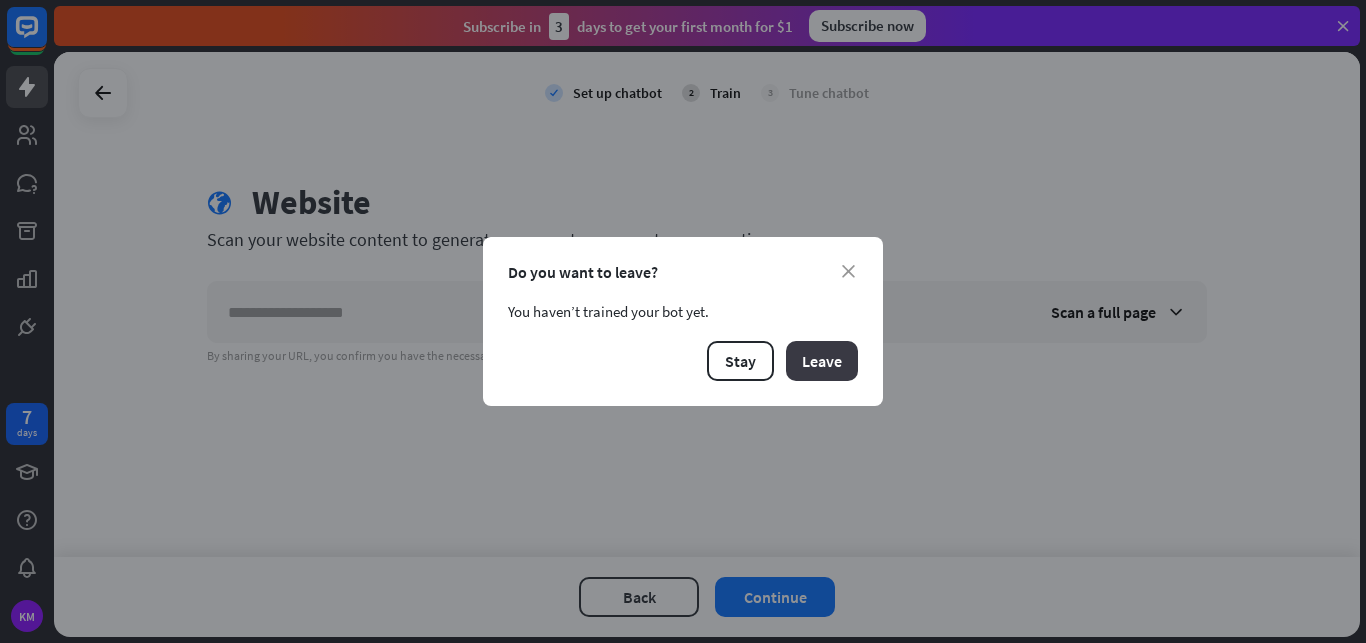 click on "Leave" at bounding box center (822, 361) 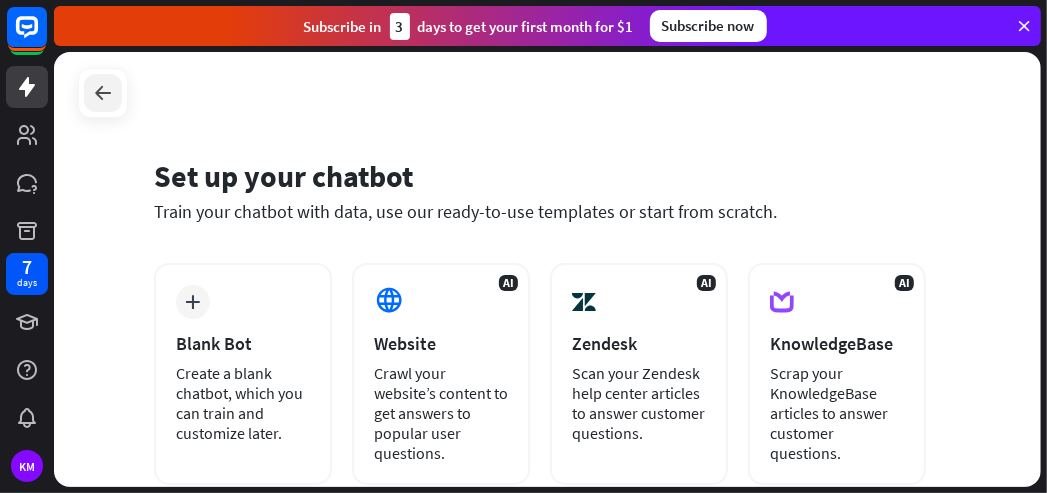 click at bounding box center [103, 93] 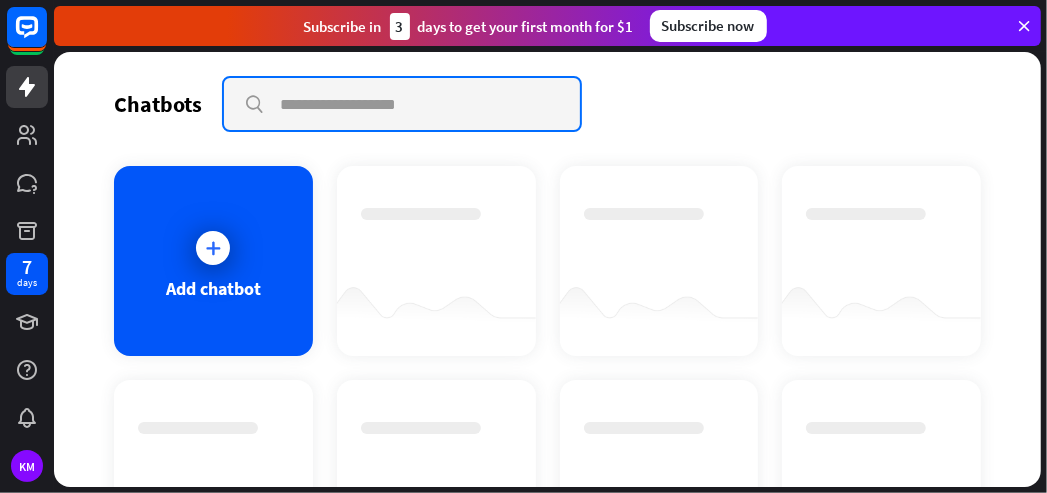 click at bounding box center (402, 104) 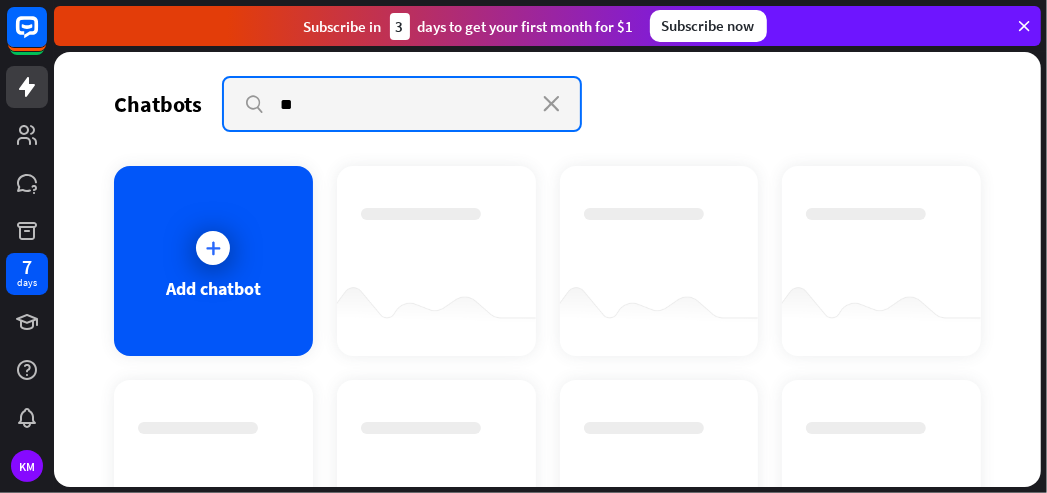 type on "*" 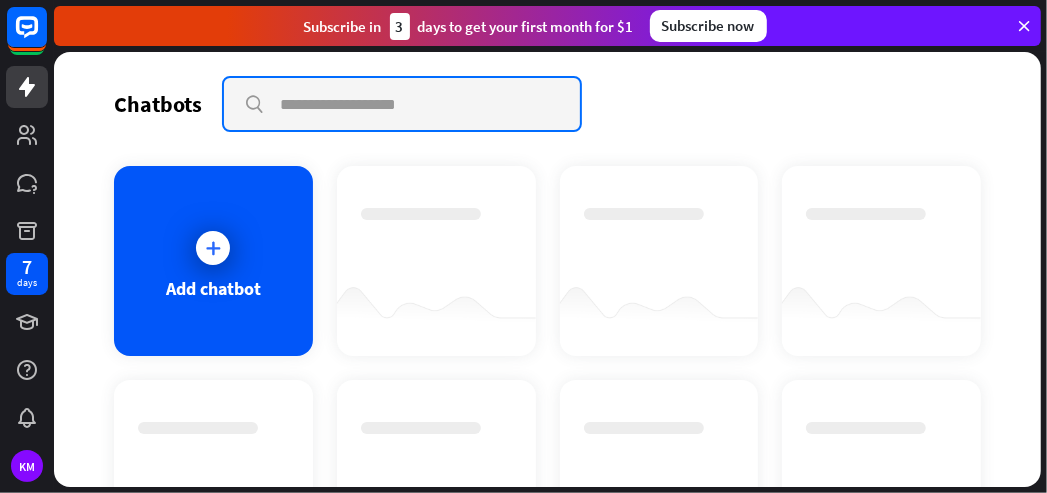 type on "*" 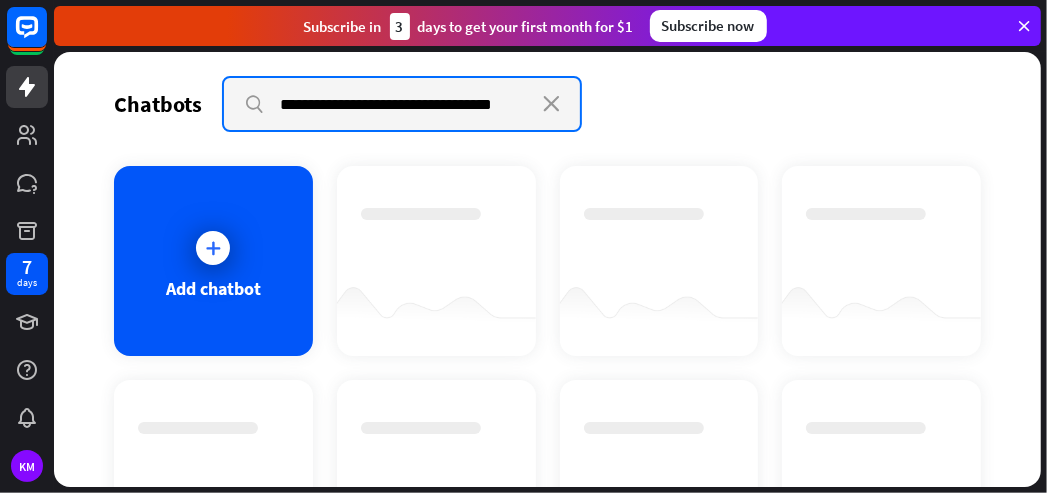 type on "**********" 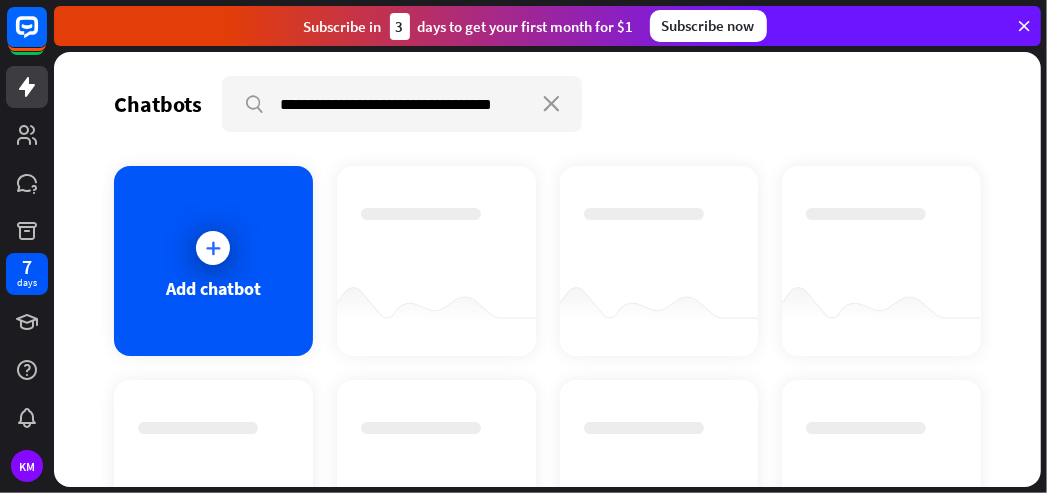 click at bounding box center (1024, 26) 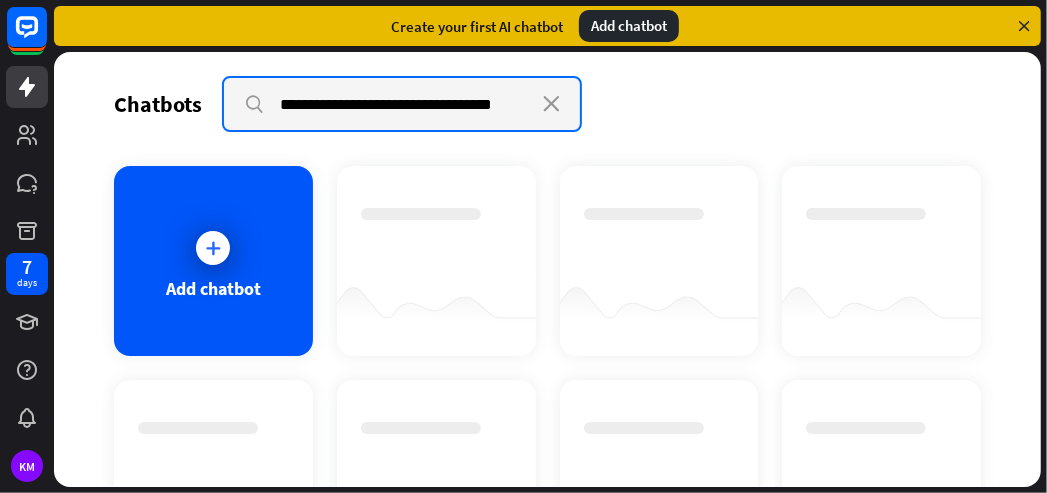click on "**********" at bounding box center [402, 104] 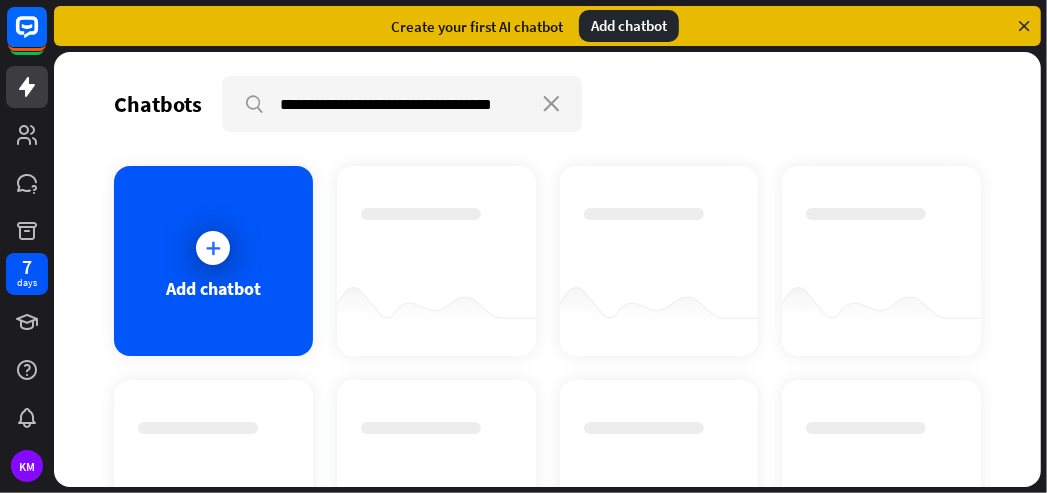 click on "**********" at bounding box center (547, 104) 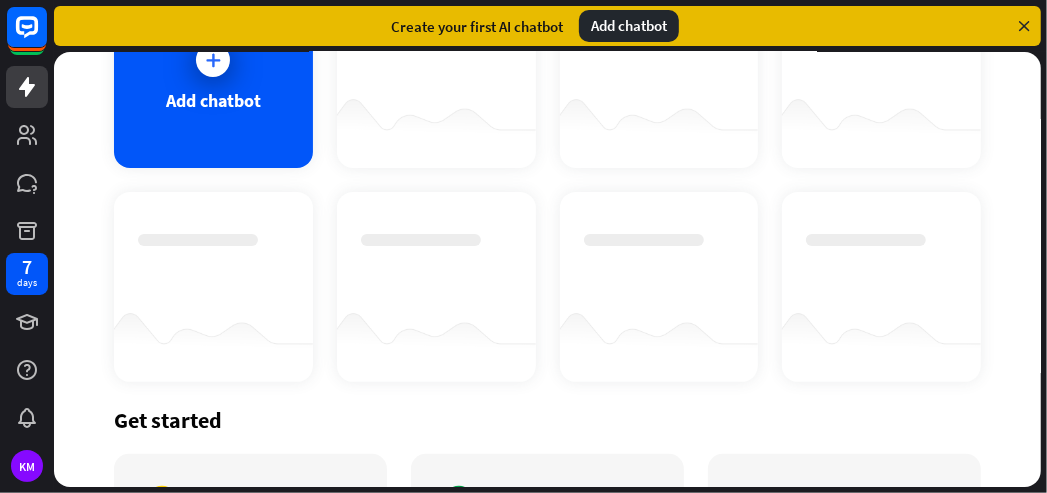 scroll, scrollTop: 426, scrollLeft: 0, axis: vertical 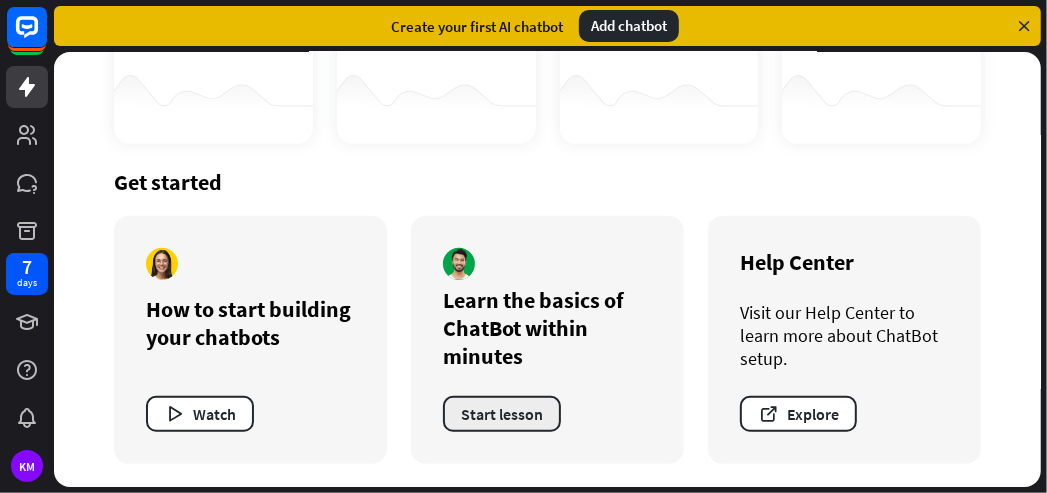 click on "Start lesson" at bounding box center (502, 414) 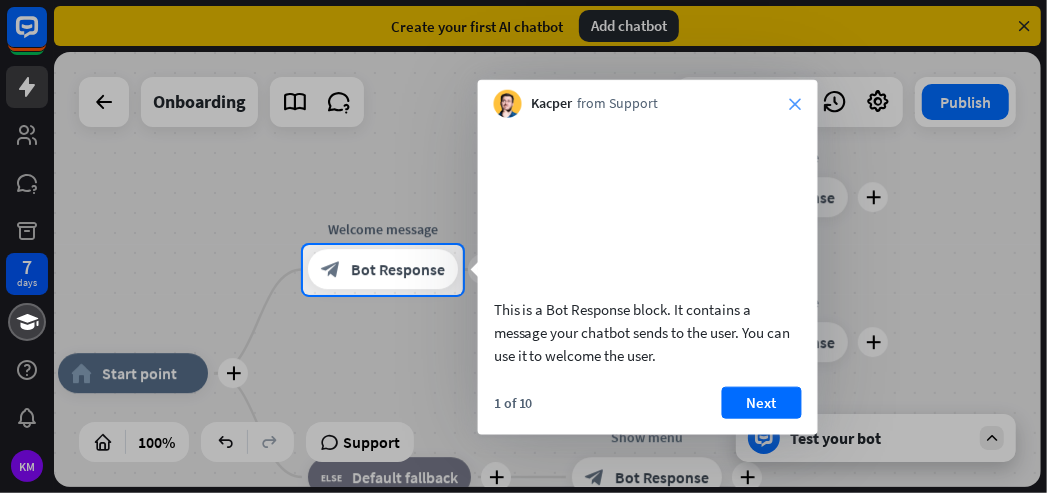 click on "close" at bounding box center (796, 104) 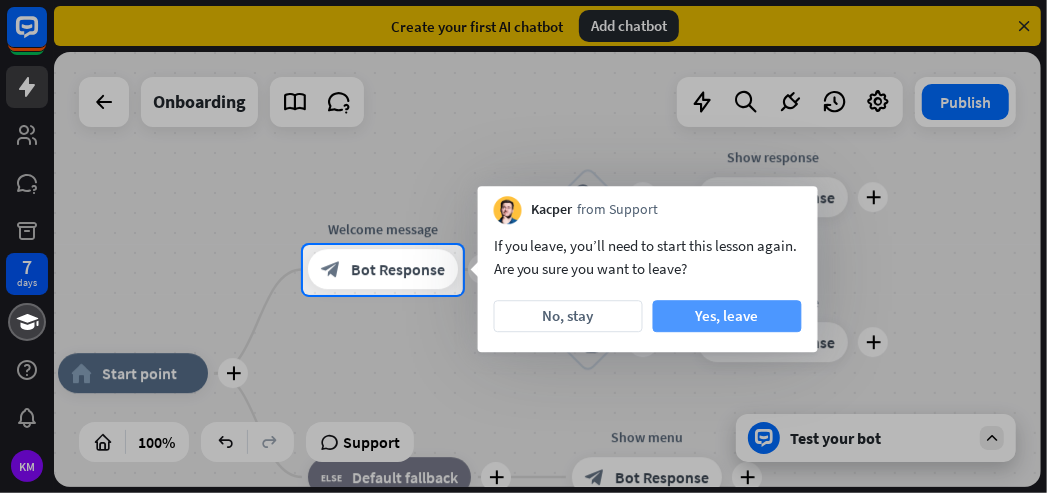click on "Yes, leave" at bounding box center [727, 316] 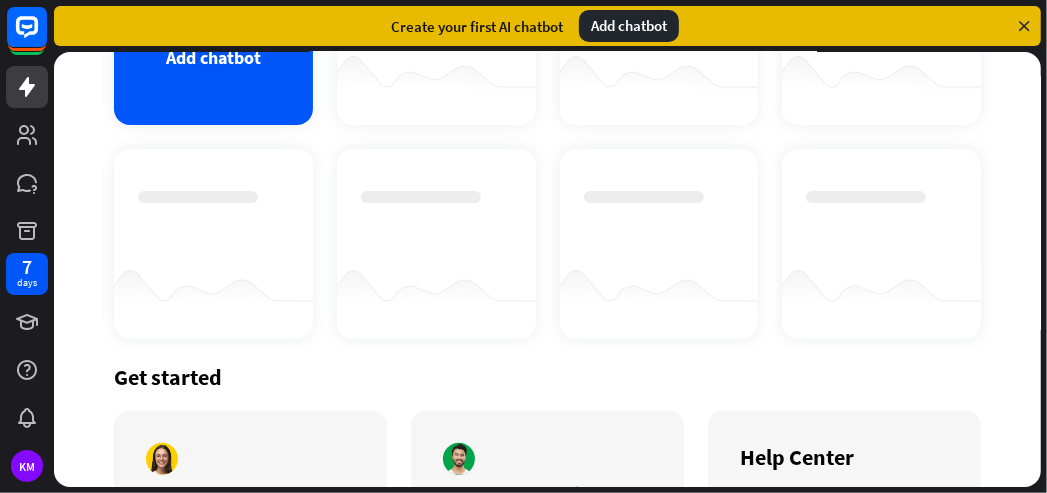scroll, scrollTop: 0, scrollLeft: 0, axis: both 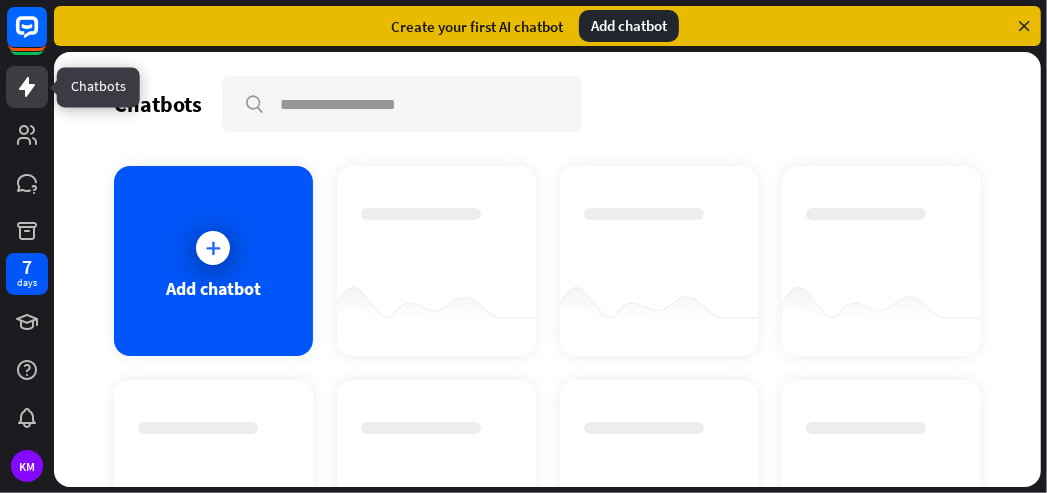 click 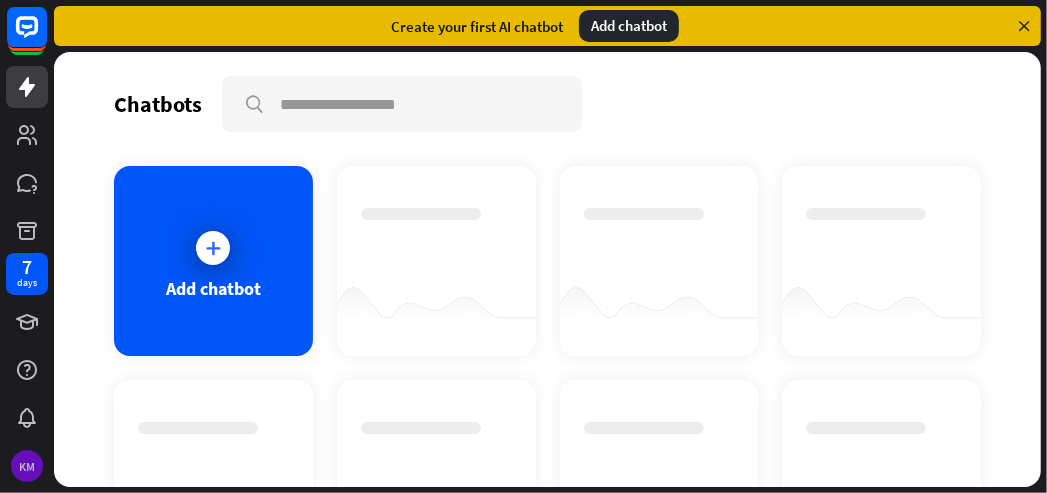 click on "KM" at bounding box center [27, 466] 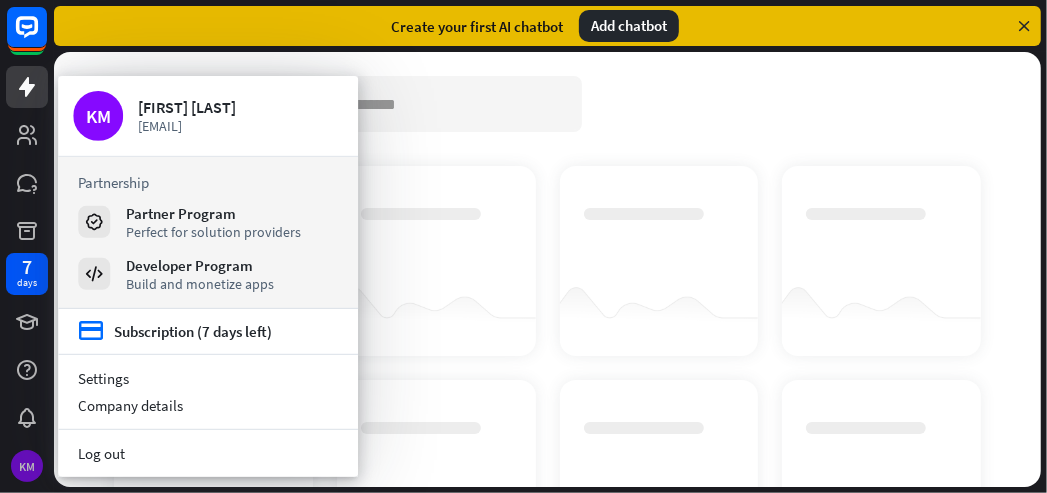 click on "KM" at bounding box center (27, 466) 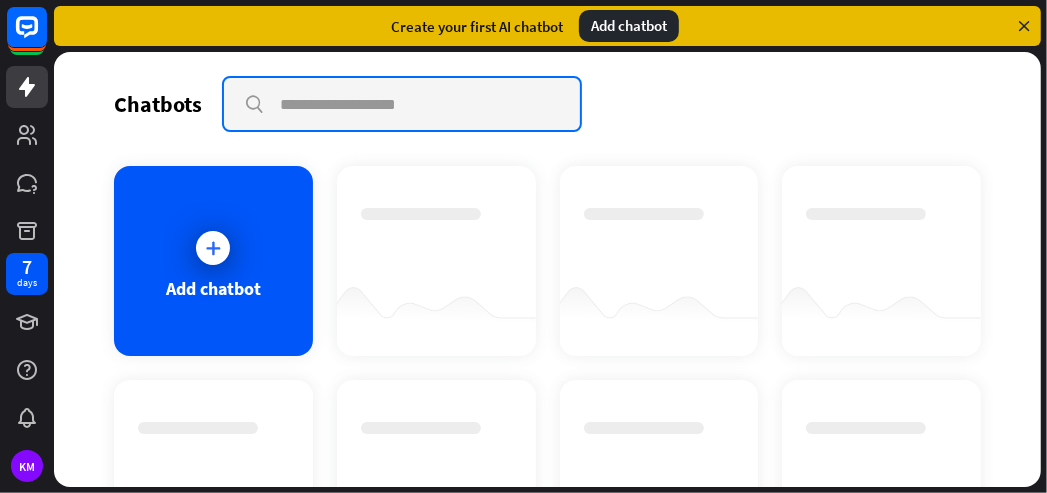 click at bounding box center (402, 104) 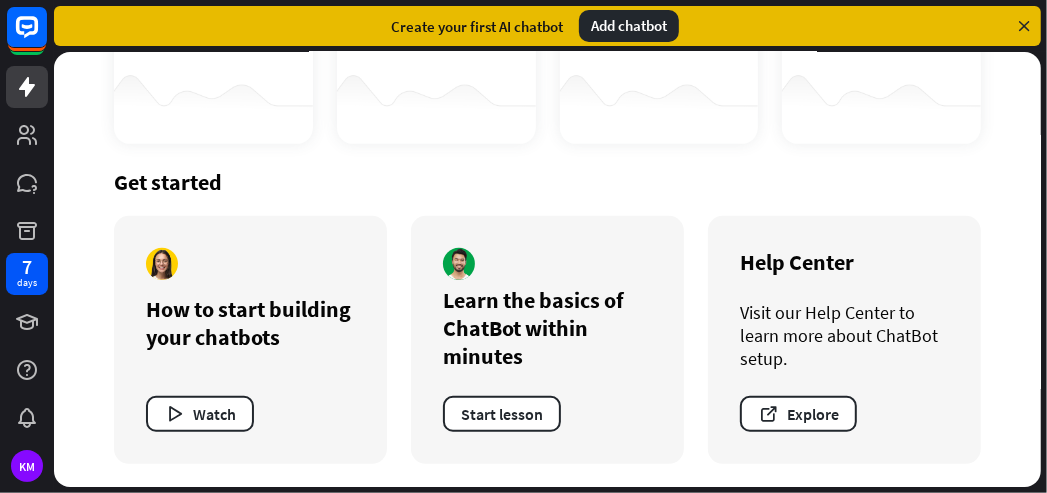 scroll, scrollTop: 0, scrollLeft: 0, axis: both 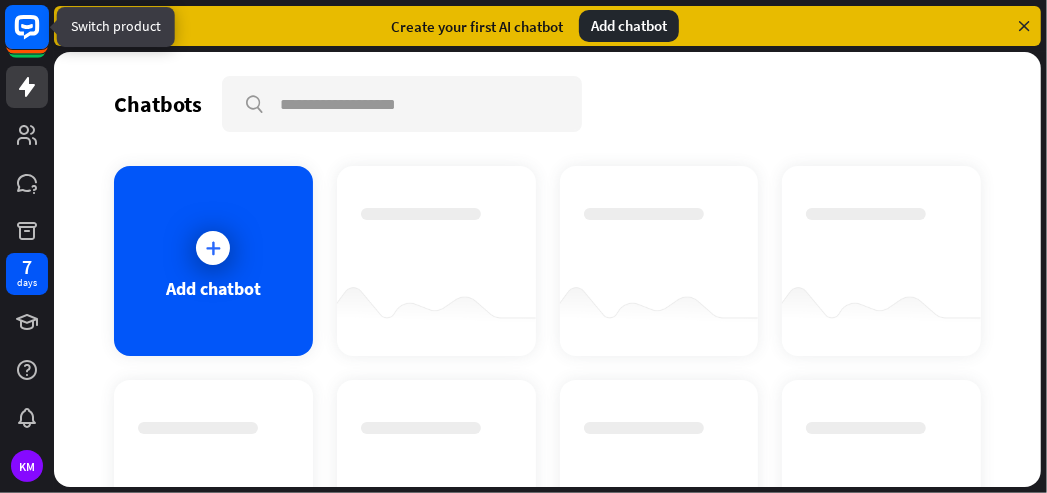 click 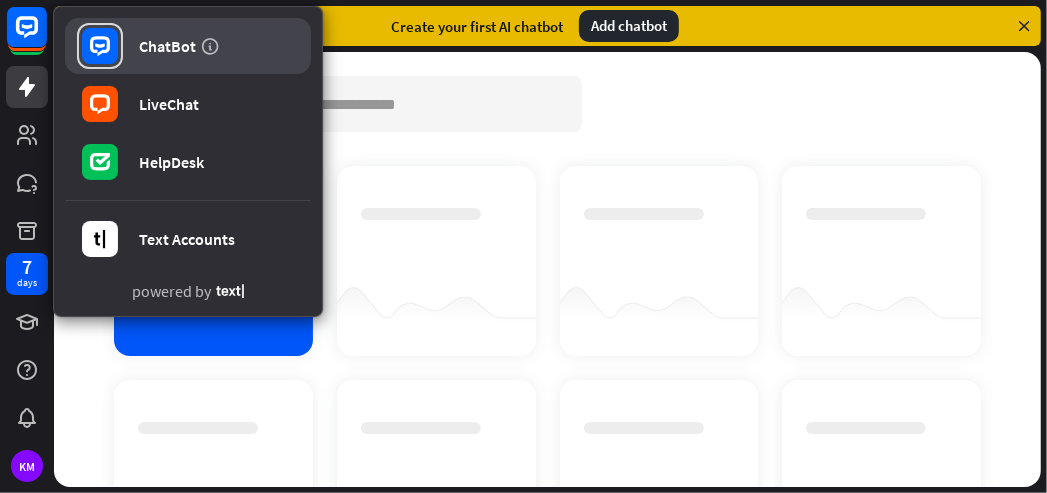 click on "ChatBot" at bounding box center (167, 46) 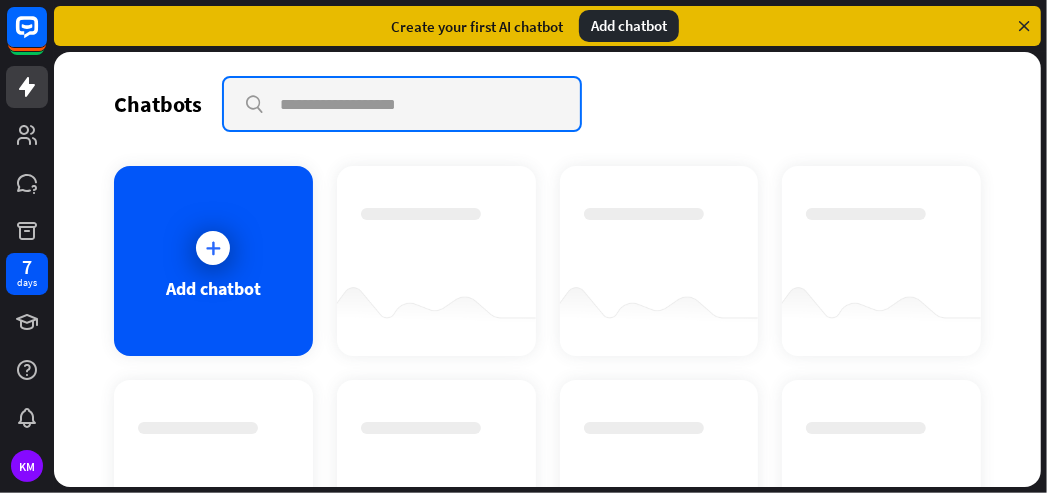 click at bounding box center [402, 104] 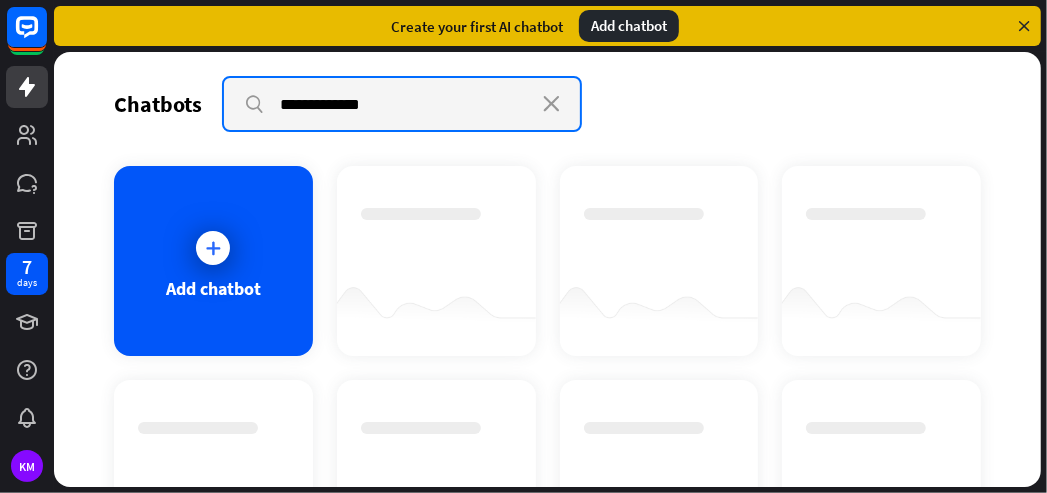 type on "**********" 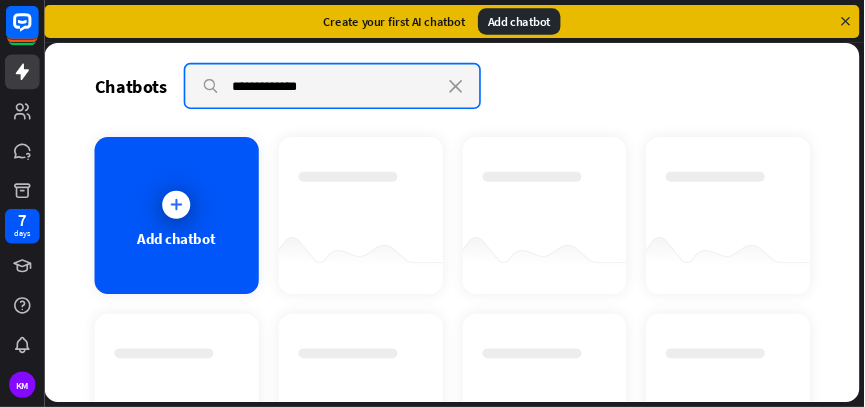 scroll, scrollTop: 426, scrollLeft: 0, axis: vertical 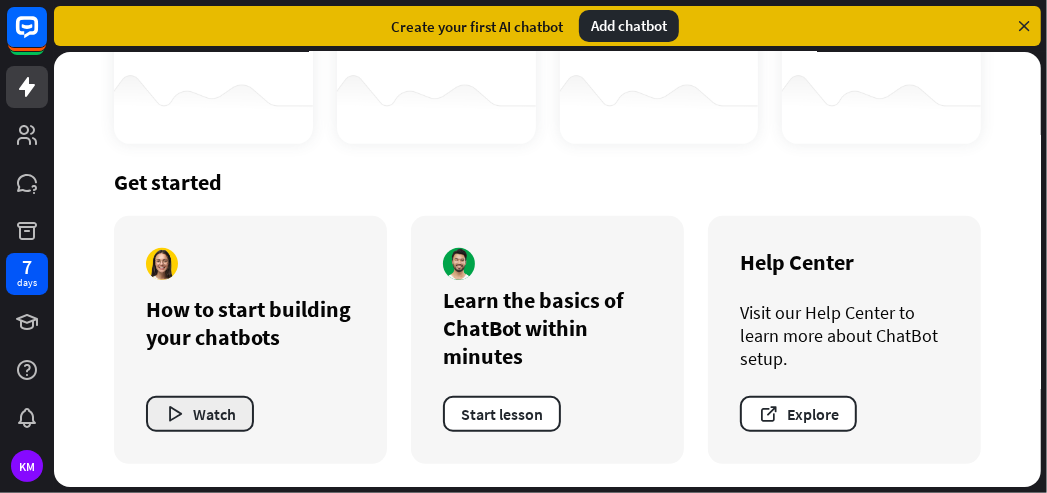 click on "Watch" at bounding box center (200, 414) 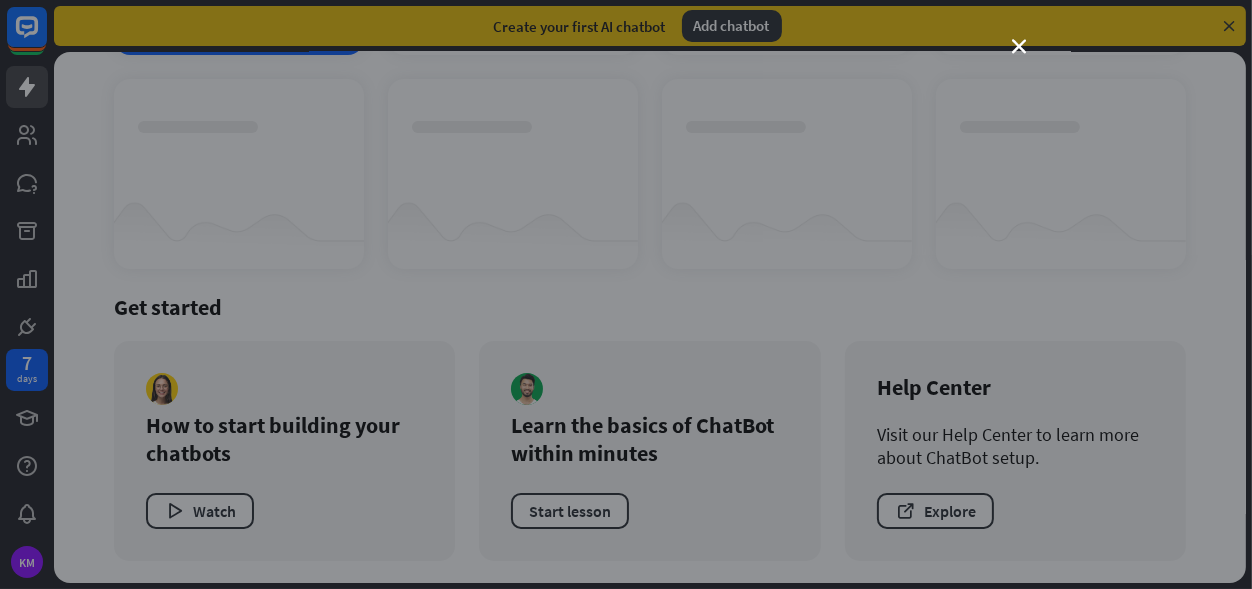 scroll, scrollTop: 303, scrollLeft: 0, axis: vertical 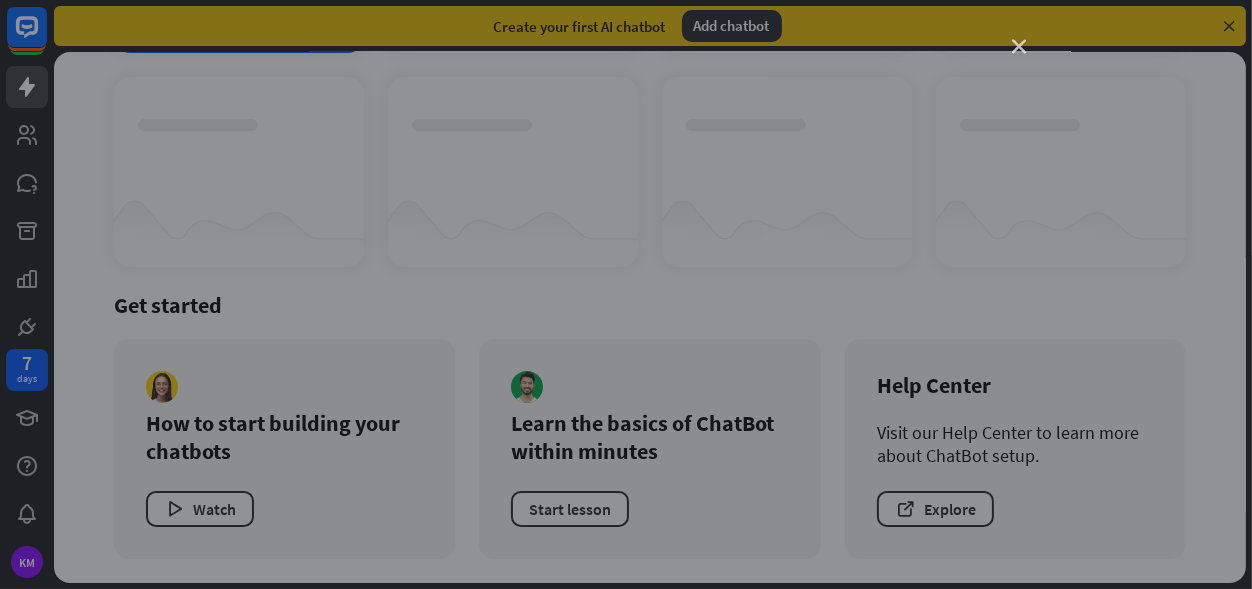 click on "close" at bounding box center (1019, 47) 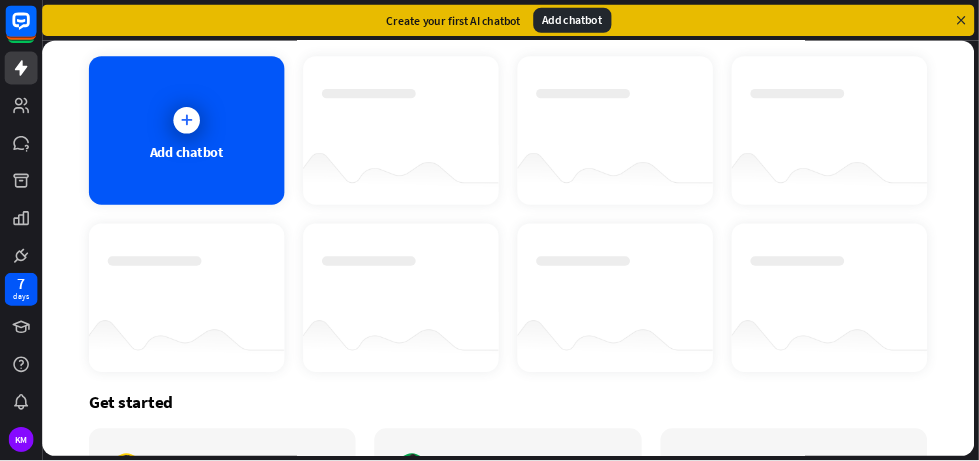 scroll, scrollTop: 83, scrollLeft: 0, axis: vertical 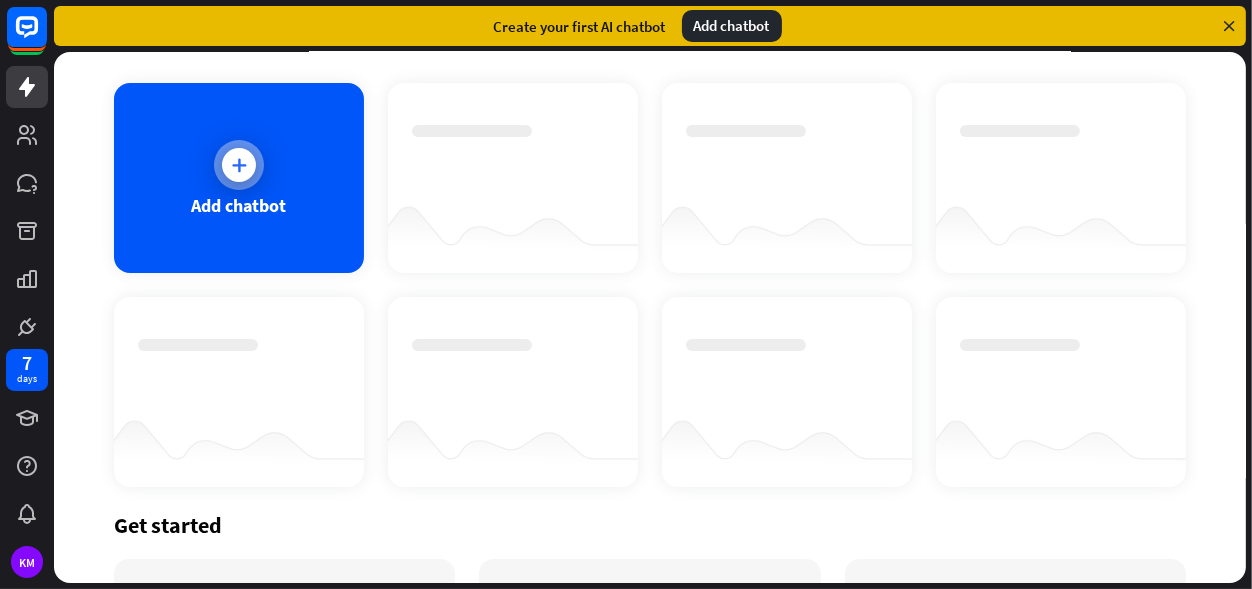 click at bounding box center [239, 165] 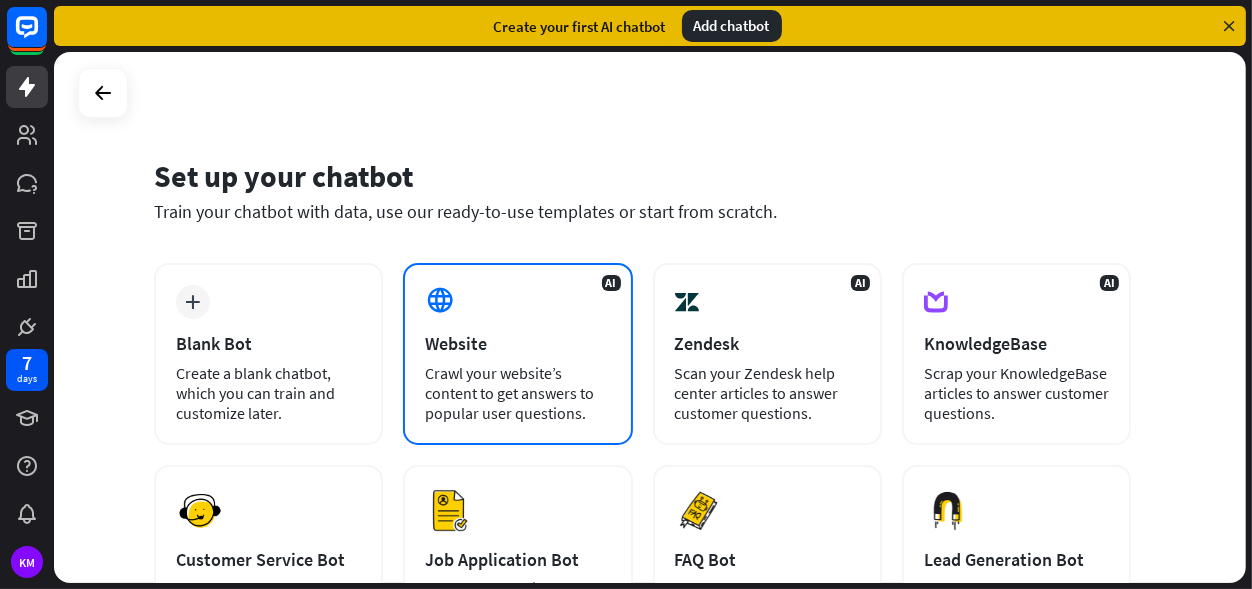 click at bounding box center [440, 300] 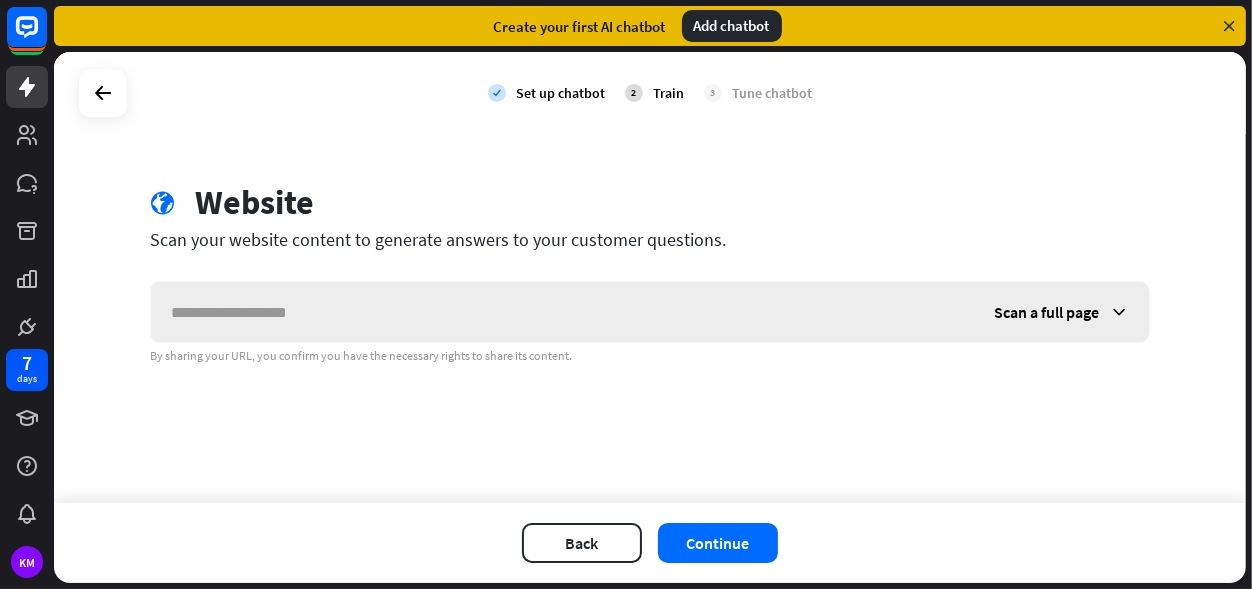 click at bounding box center (562, 312) 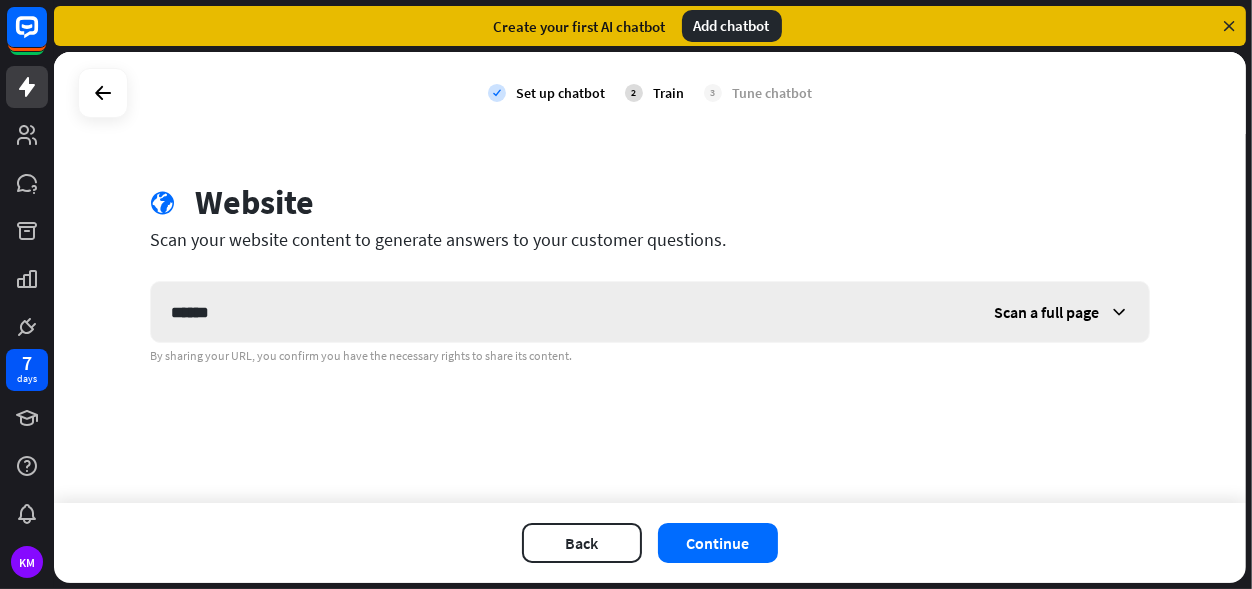 click on "Scan a full page" at bounding box center (1046, 312) 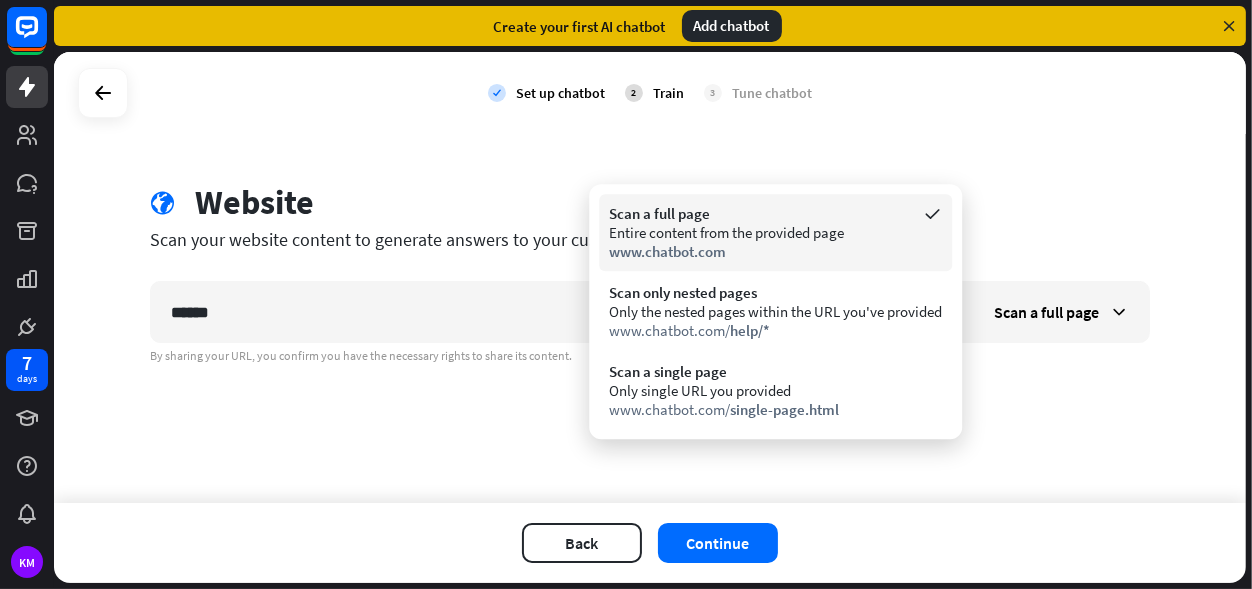 click on "Entire content from the provided page" at bounding box center [775, 232] 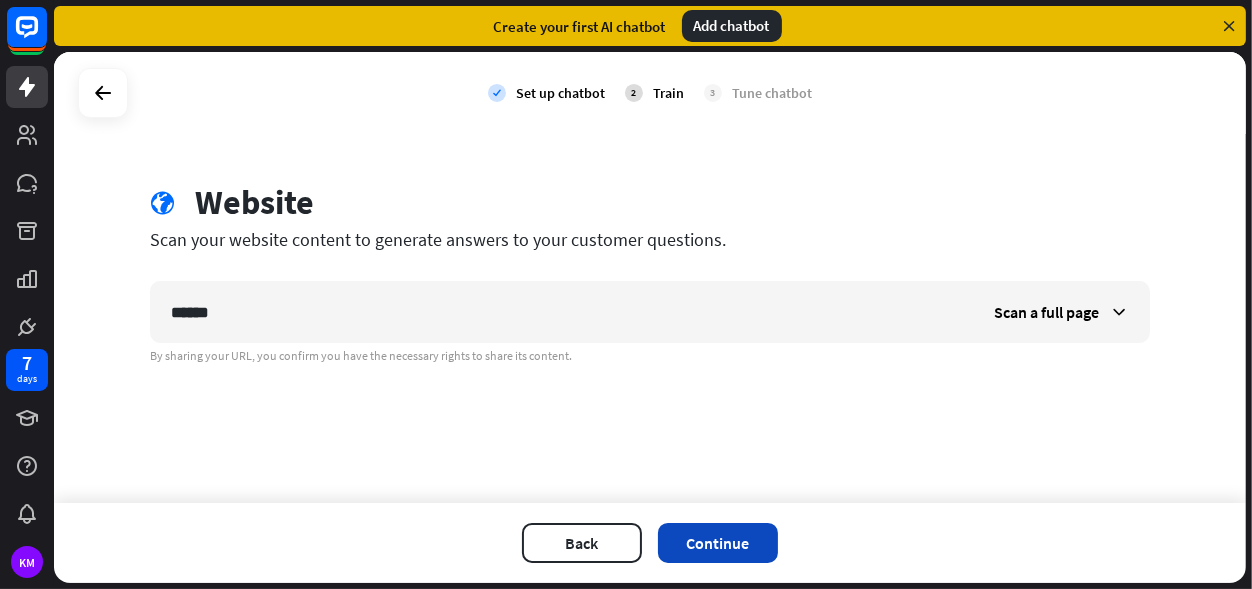 click on "Continue" at bounding box center (718, 543) 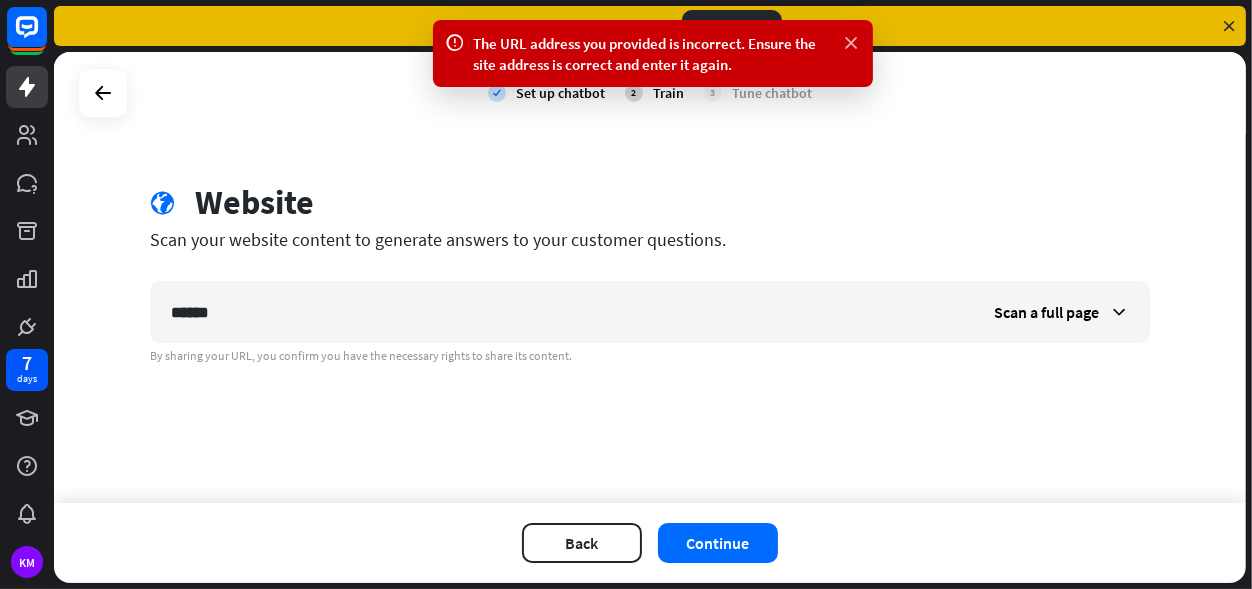 click at bounding box center (851, 43) 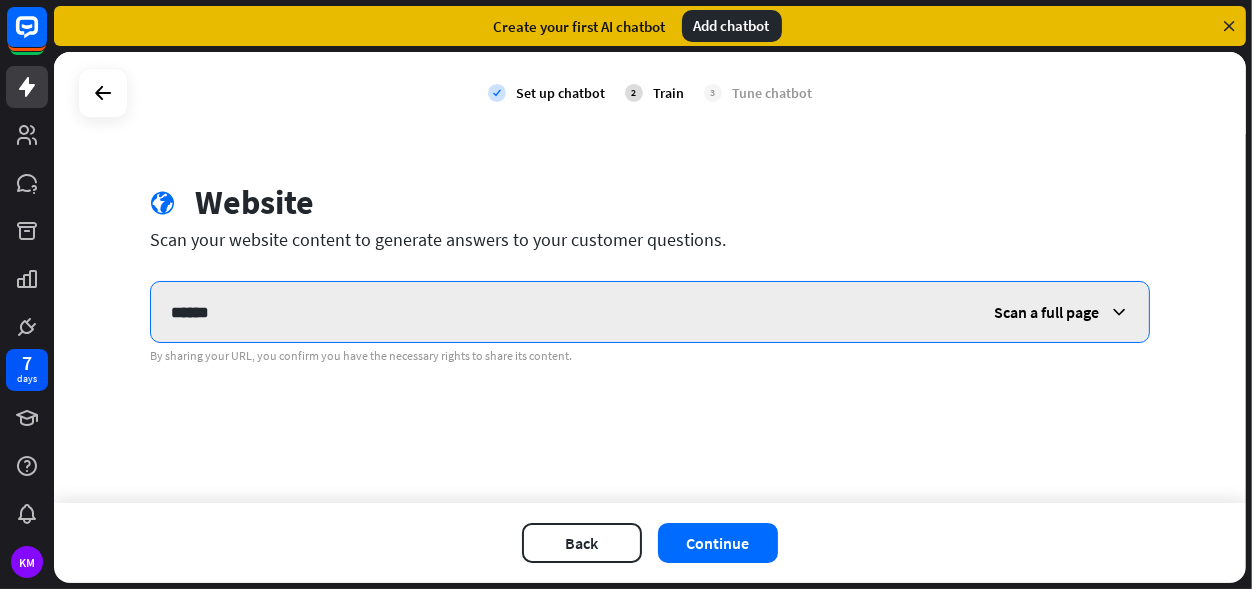 click on "******" at bounding box center (562, 312) 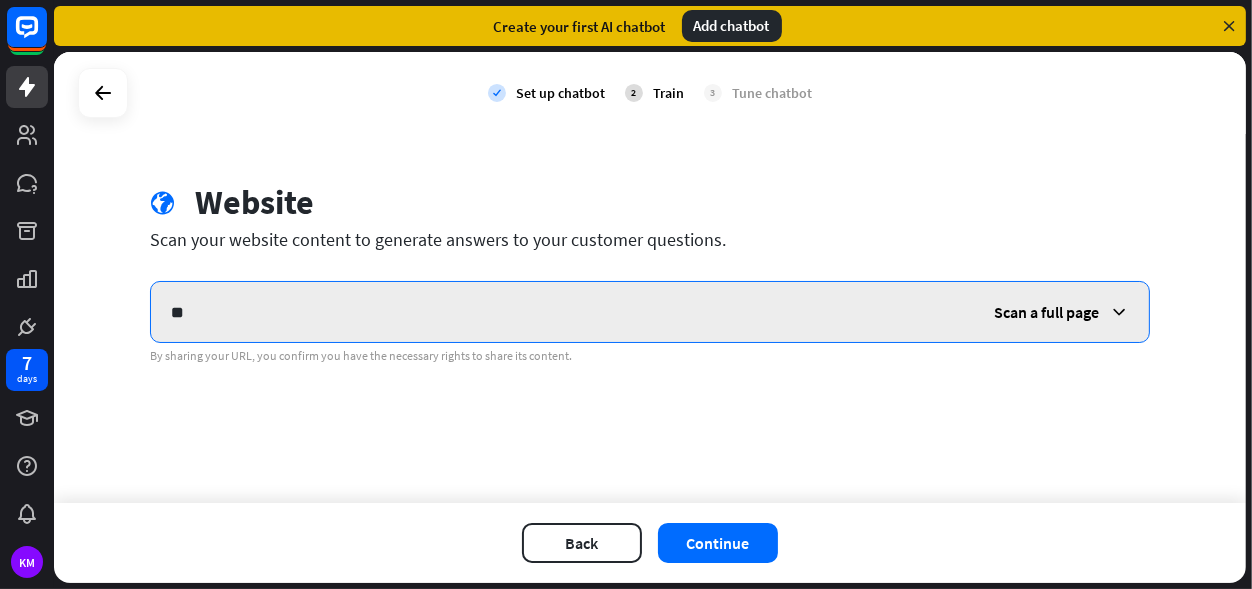 type on "*" 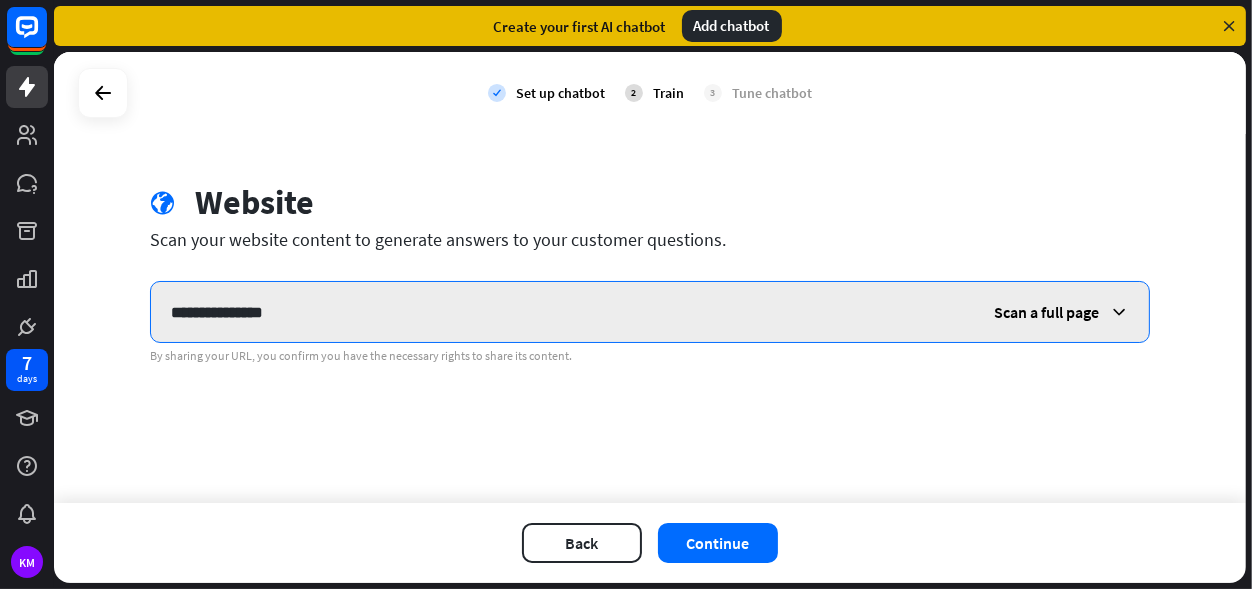 type on "**********" 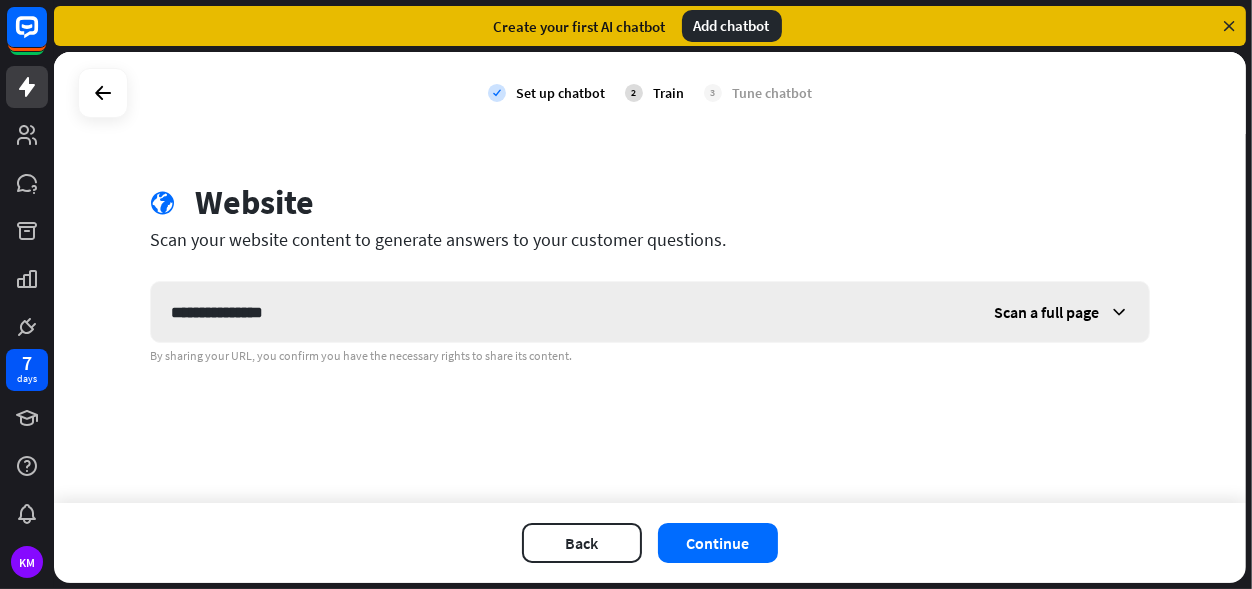 click on "Scan a full page" at bounding box center [1046, 312] 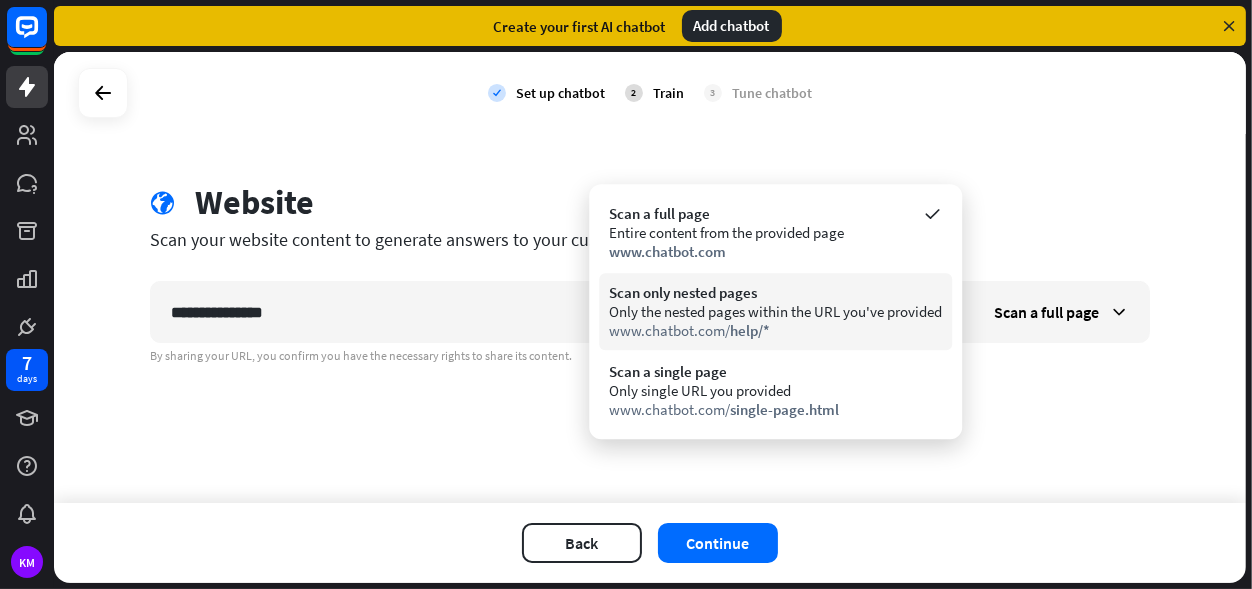 click on "Only the nested pages within the URL you've provided" at bounding box center (775, 311) 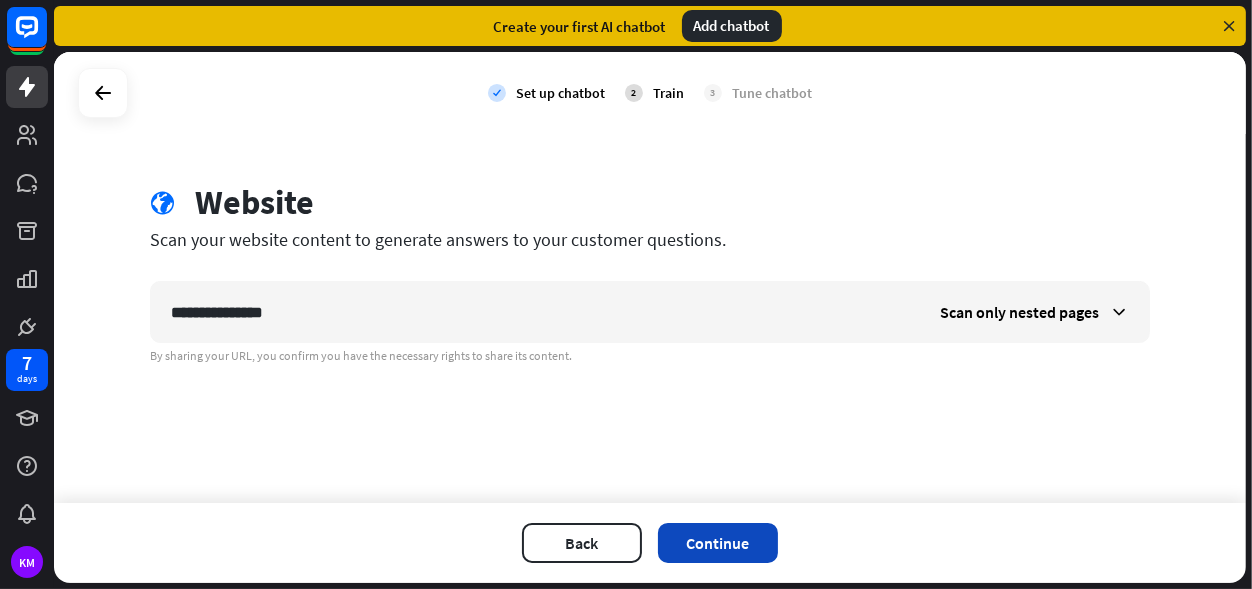 click on "Continue" at bounding box center [718, 543] 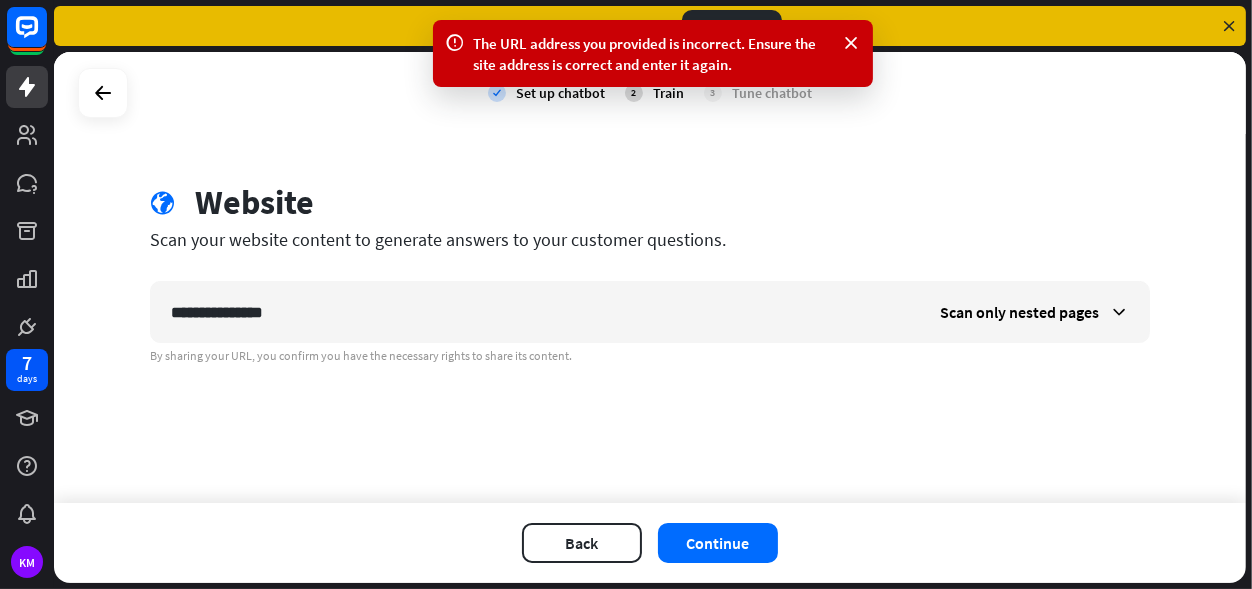 type 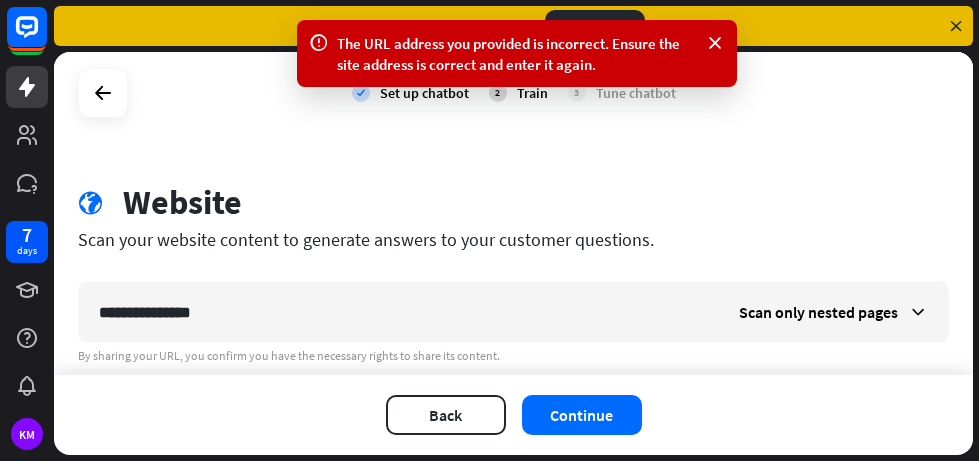 scroll, scrollTop: 52, scrollLeft: 0, axis: vertical 